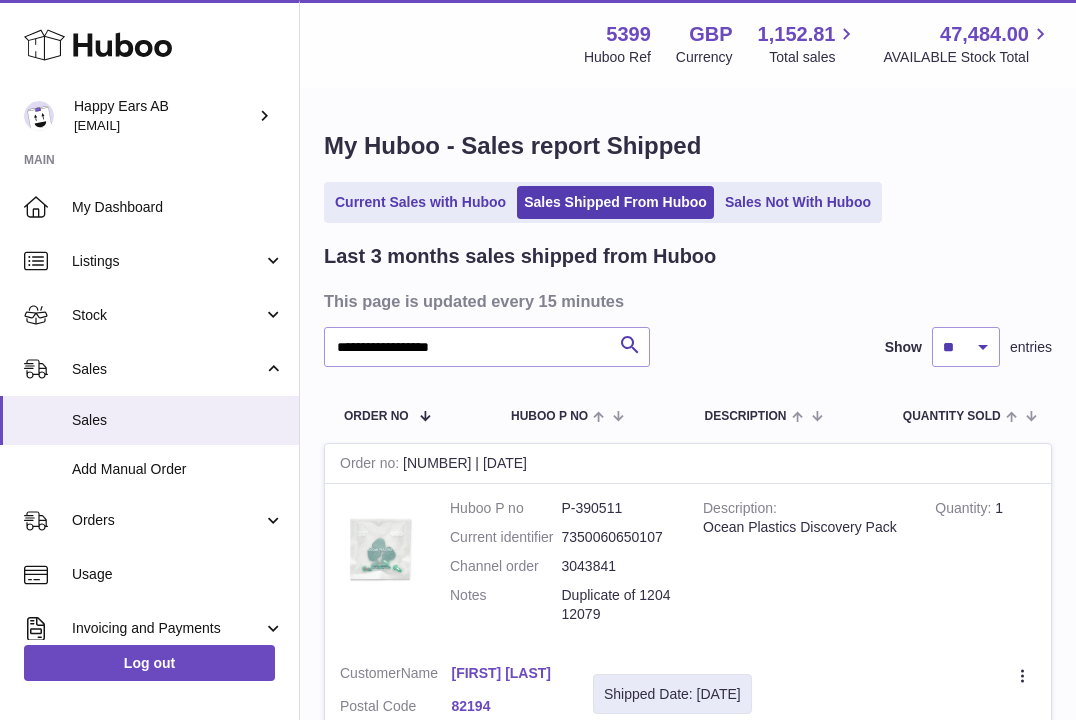 scroll, scrollTop: 2081, scrollLeft: 0, axis: vertical 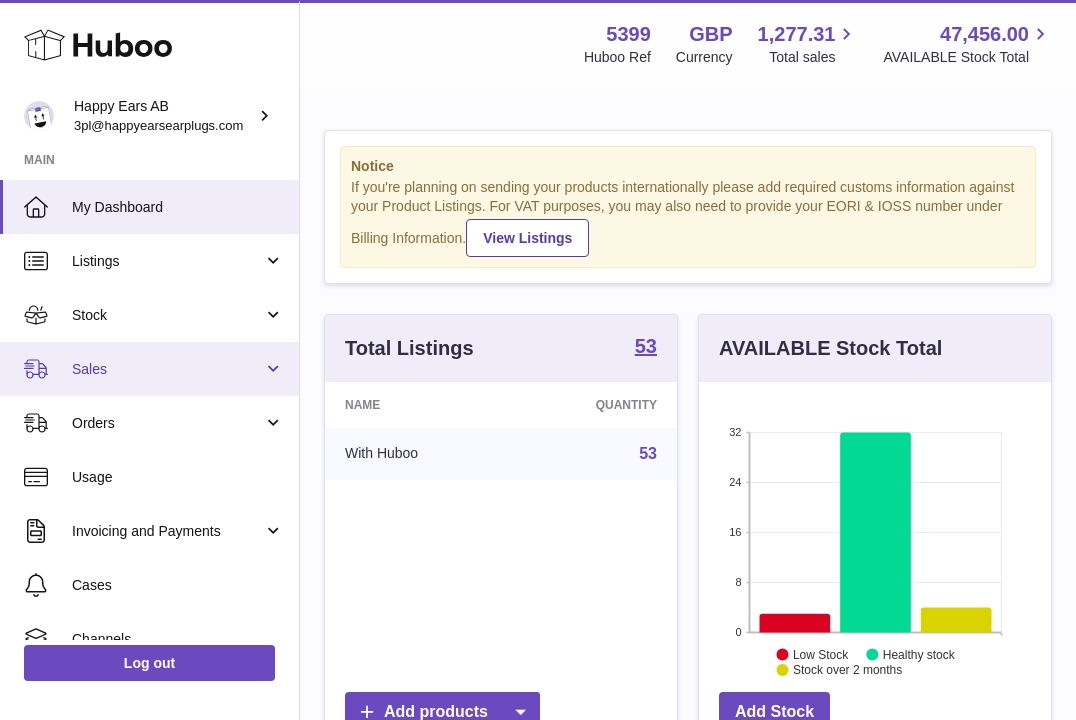 click on "Sales" at bounding box center (167, 369) 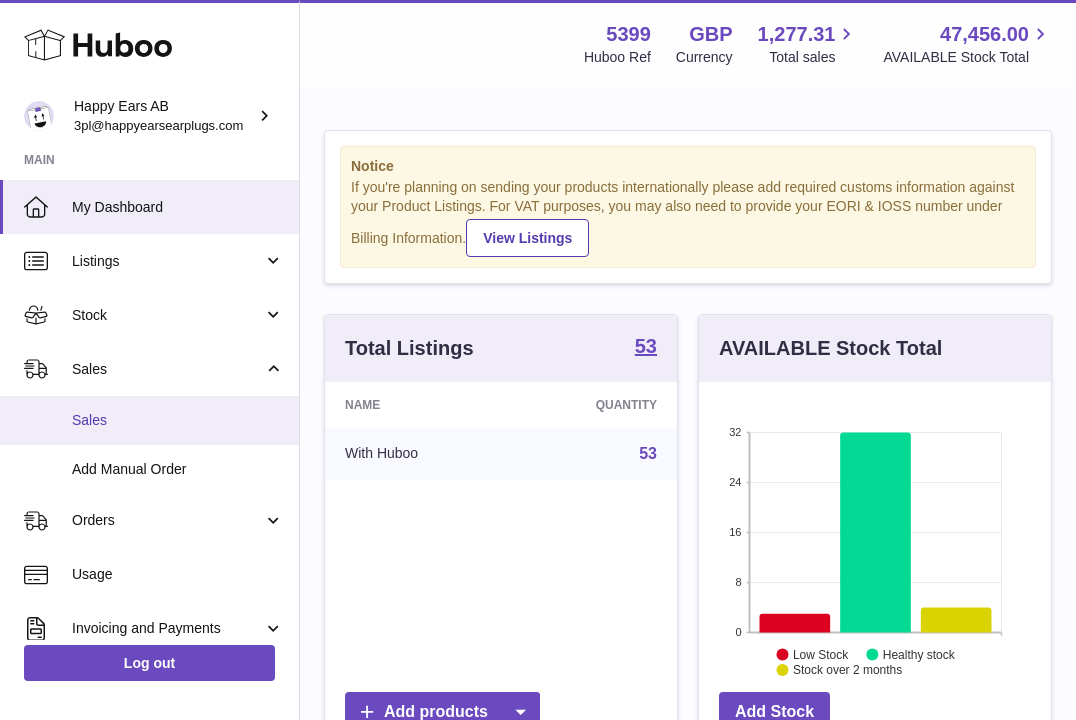 click on "Sales" at bounding box center [178, 420] 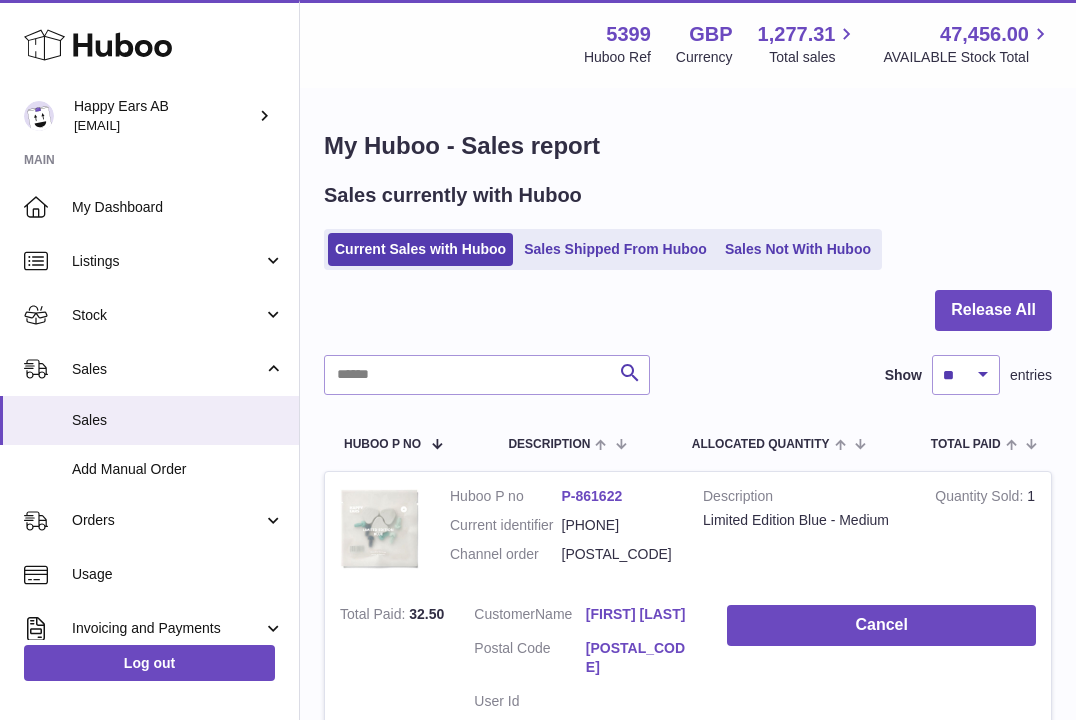 scroll, scrollTop: 0, scrollLeft: 0, axis: both 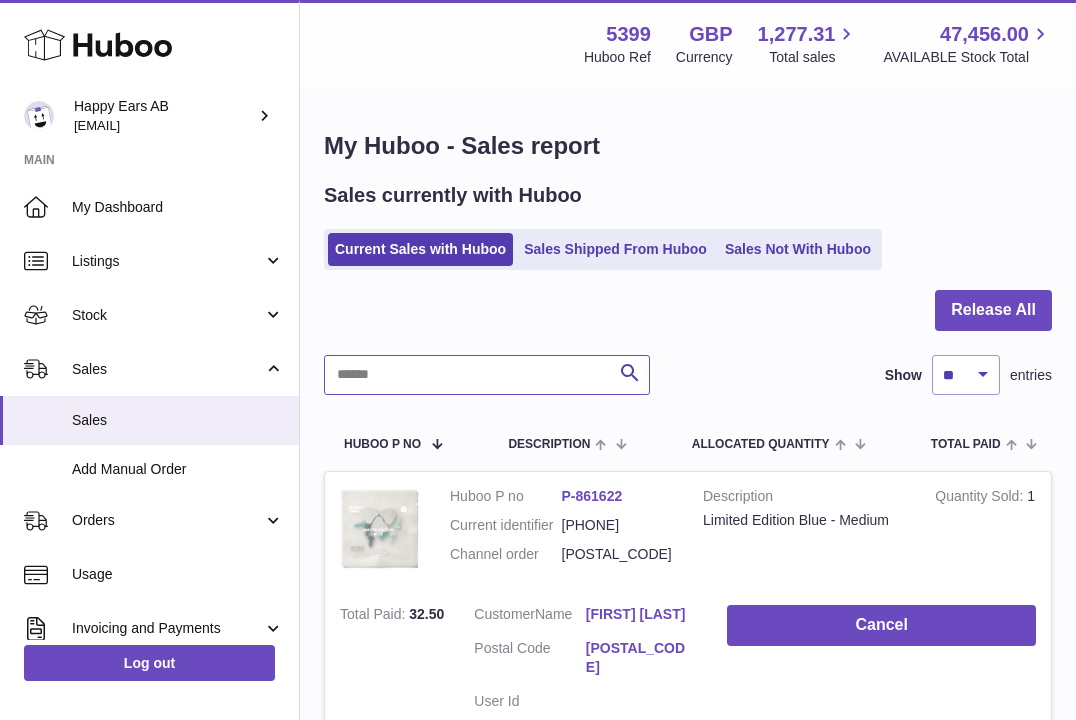 click at bounding box center [487, 375] 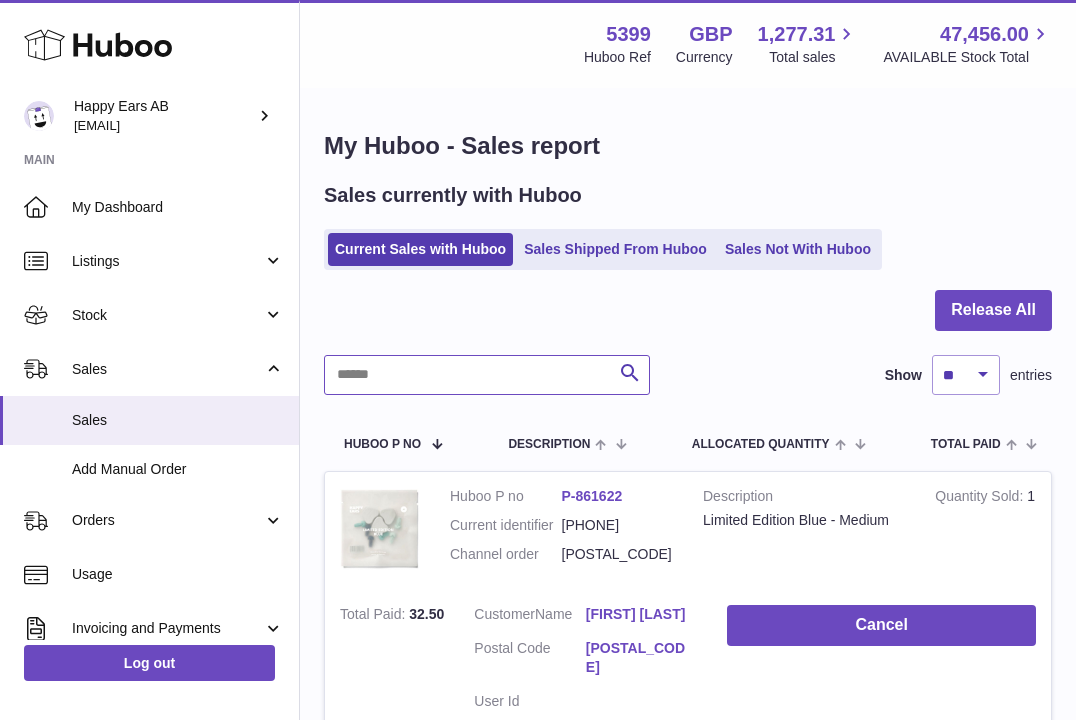 paste on "**********" 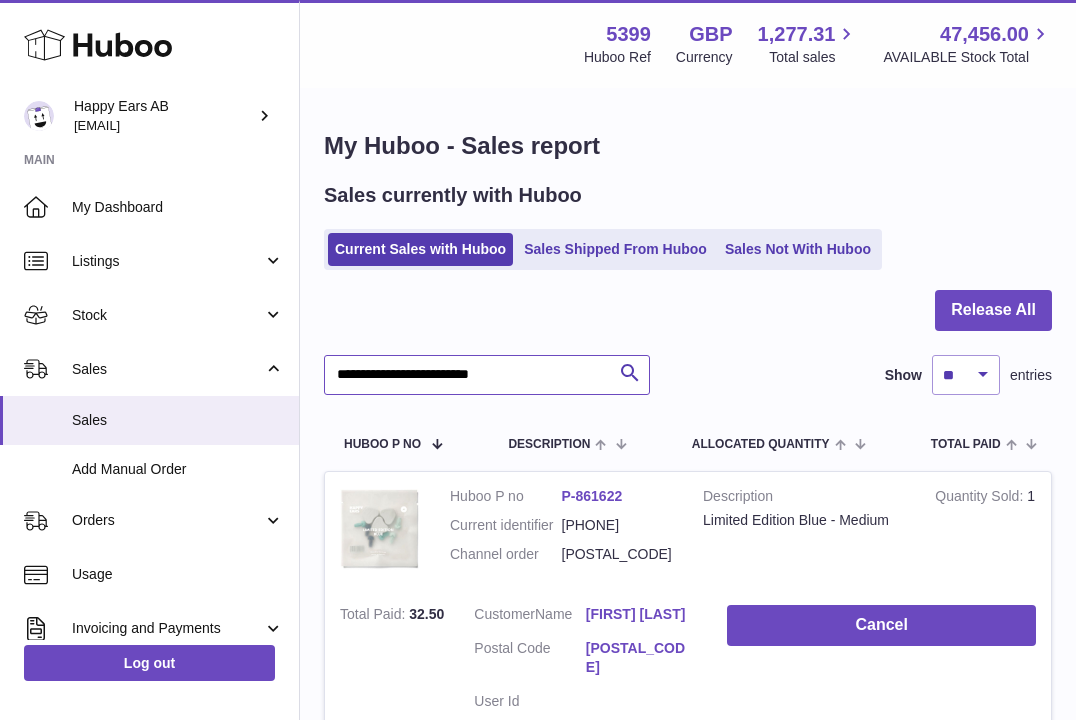 type on "**********" 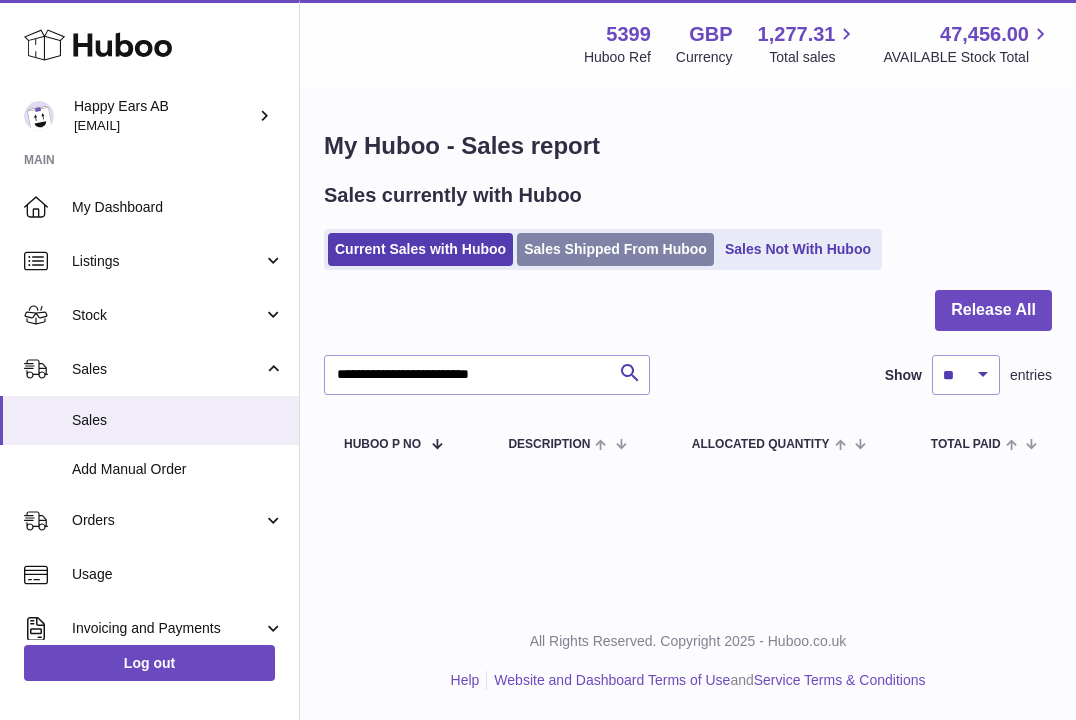 click on "Sales Shipped From Huboo" at bounding box center [615, 249] 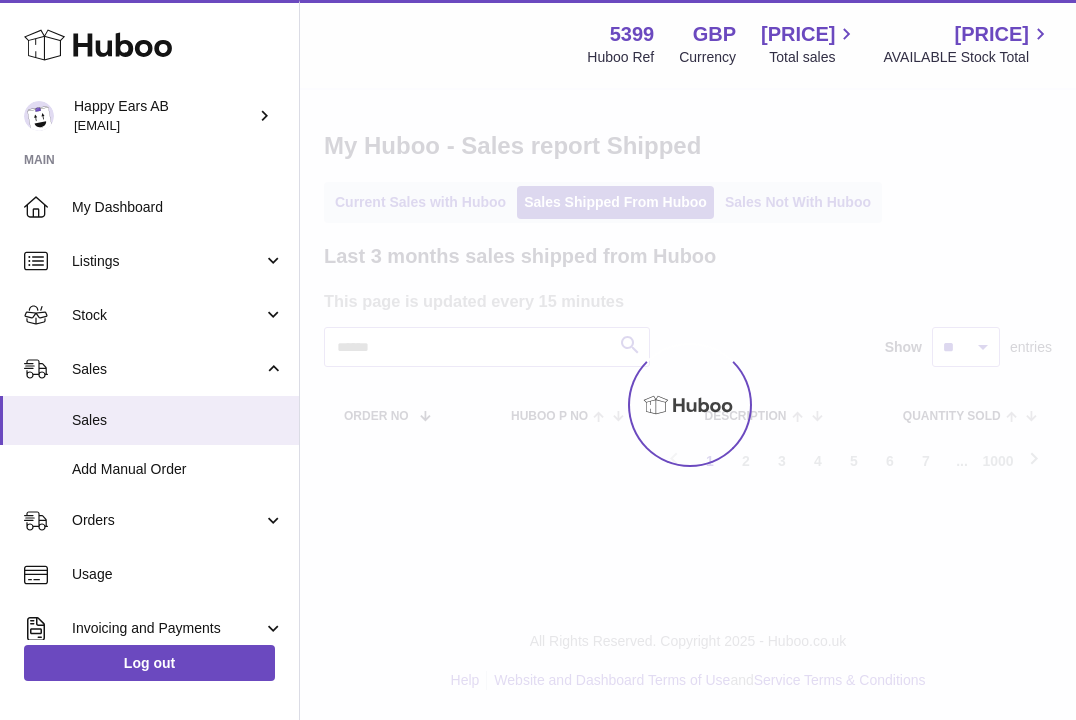 scroll, scrollTop: 0, scrollLeft: 0, axis: both 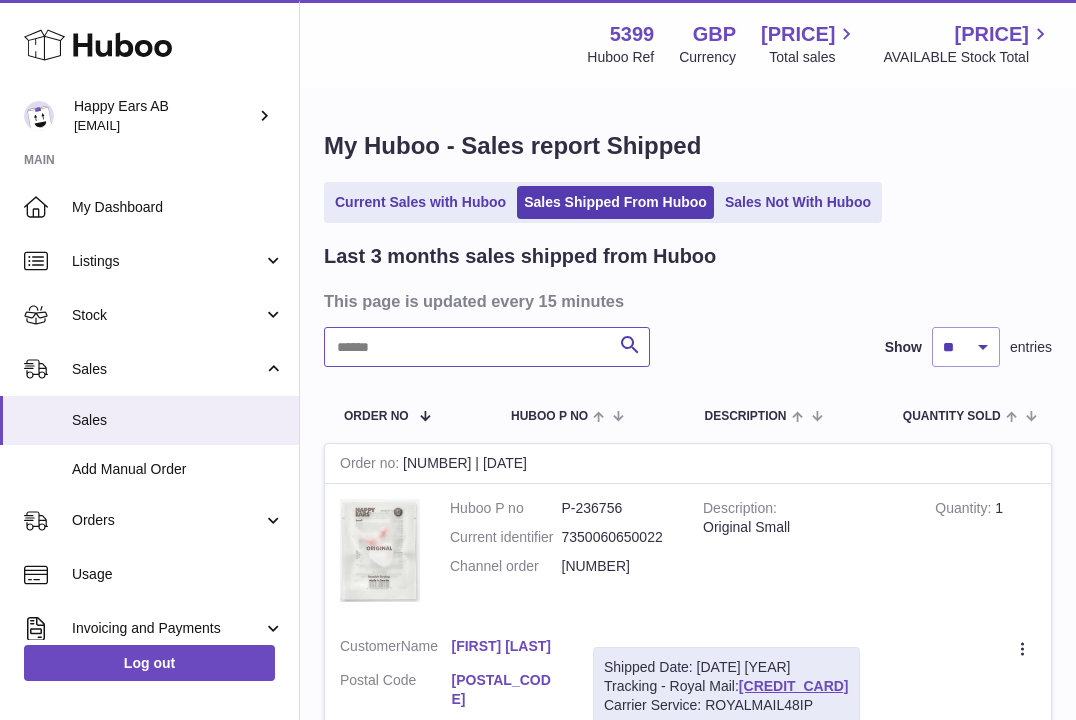 click at bounding box center (487, 347) 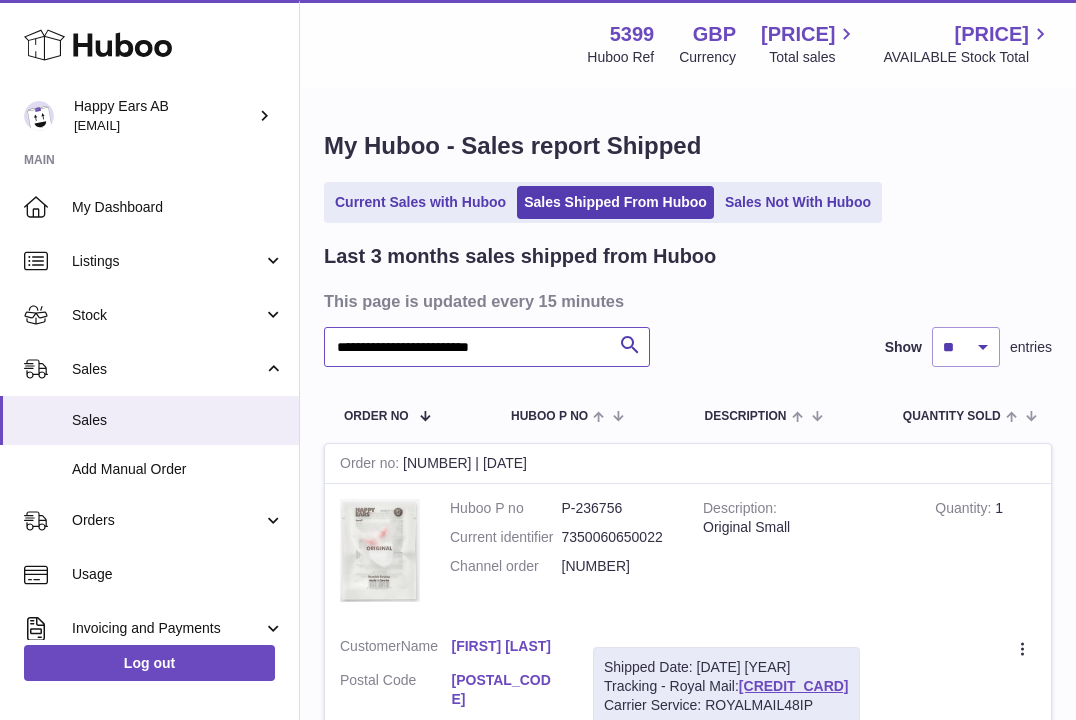 type on "**********" 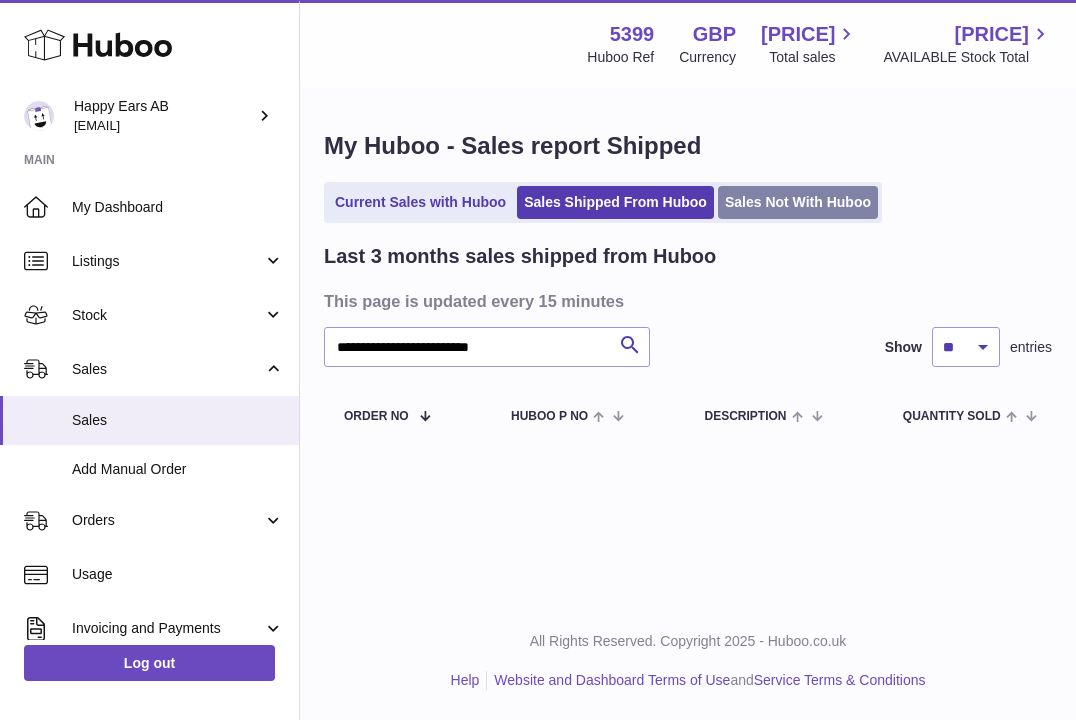 click on "Sales Not With Huboo" at bounding box center (798, 202) 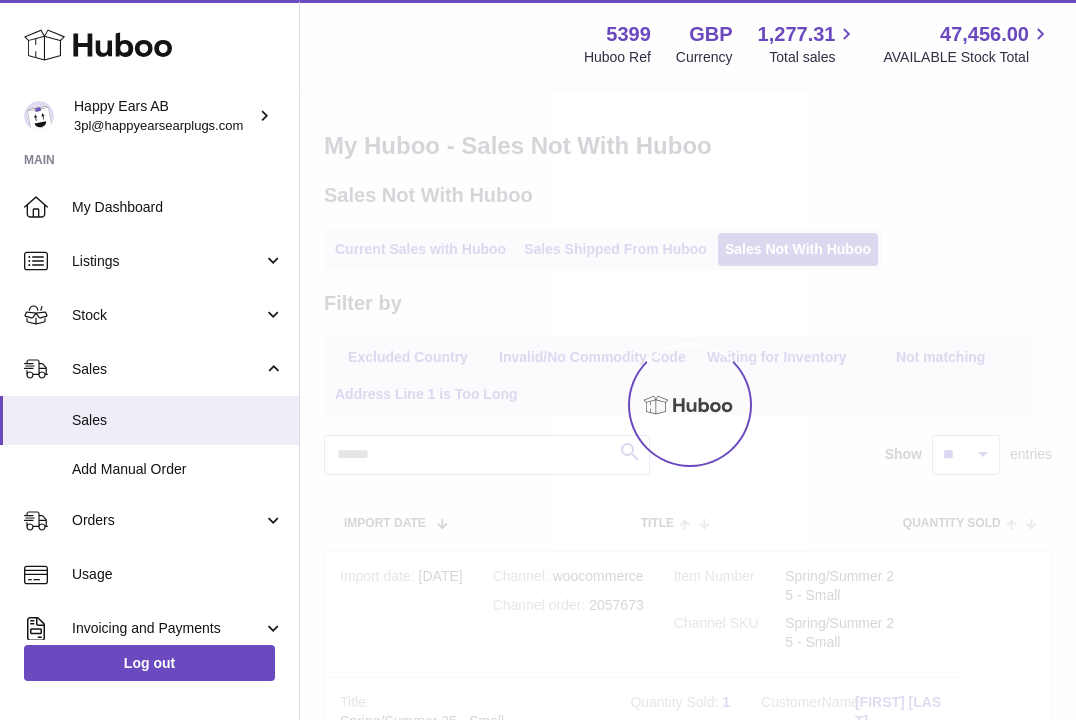 scroll, scrollTop: 0, scrollLeft: 0, axis: both 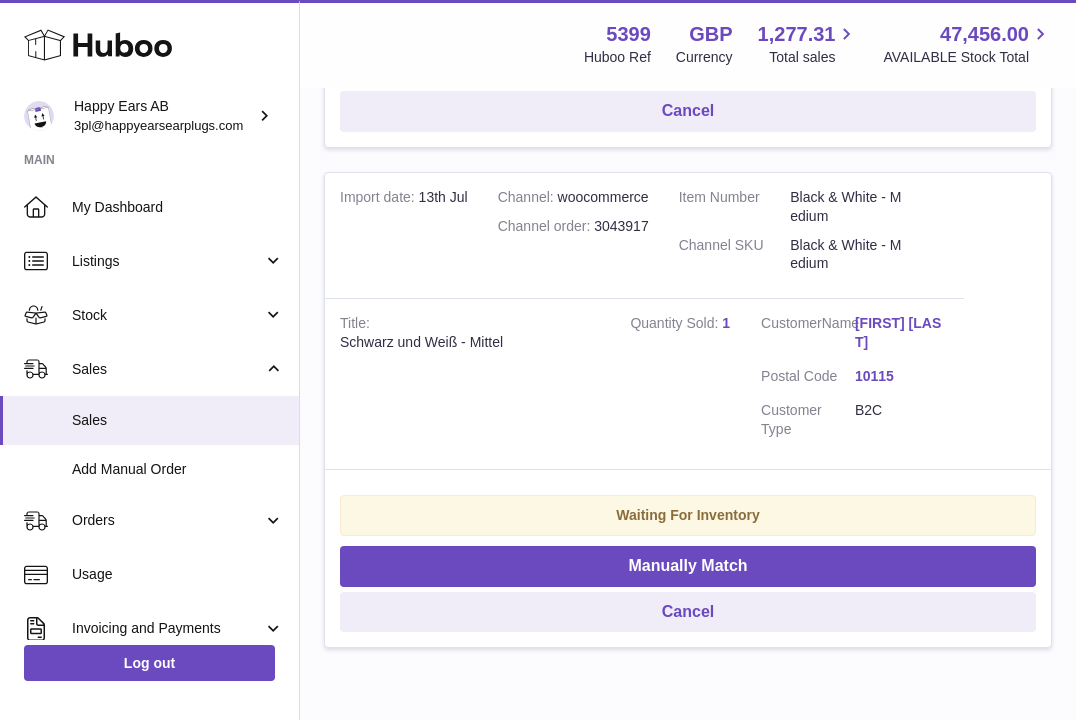 click on "[FIRST] [LAST]" at bounding box center (902, 333) 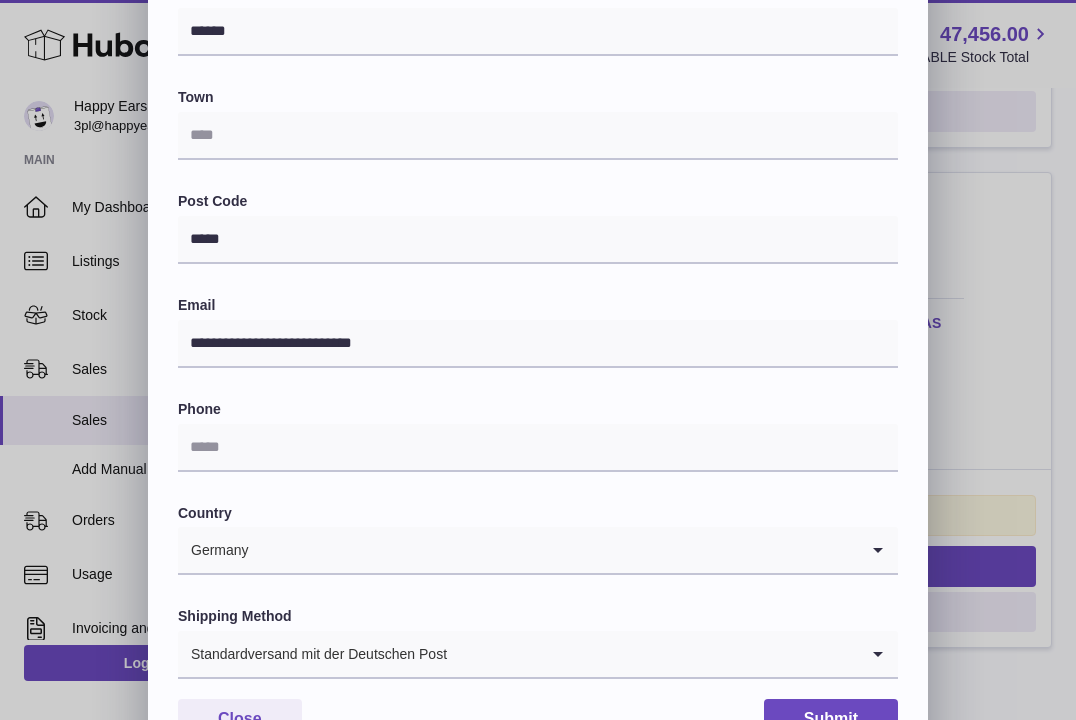 scroll, scrollTop: 482, scrollLeft: 0, axis: vertical 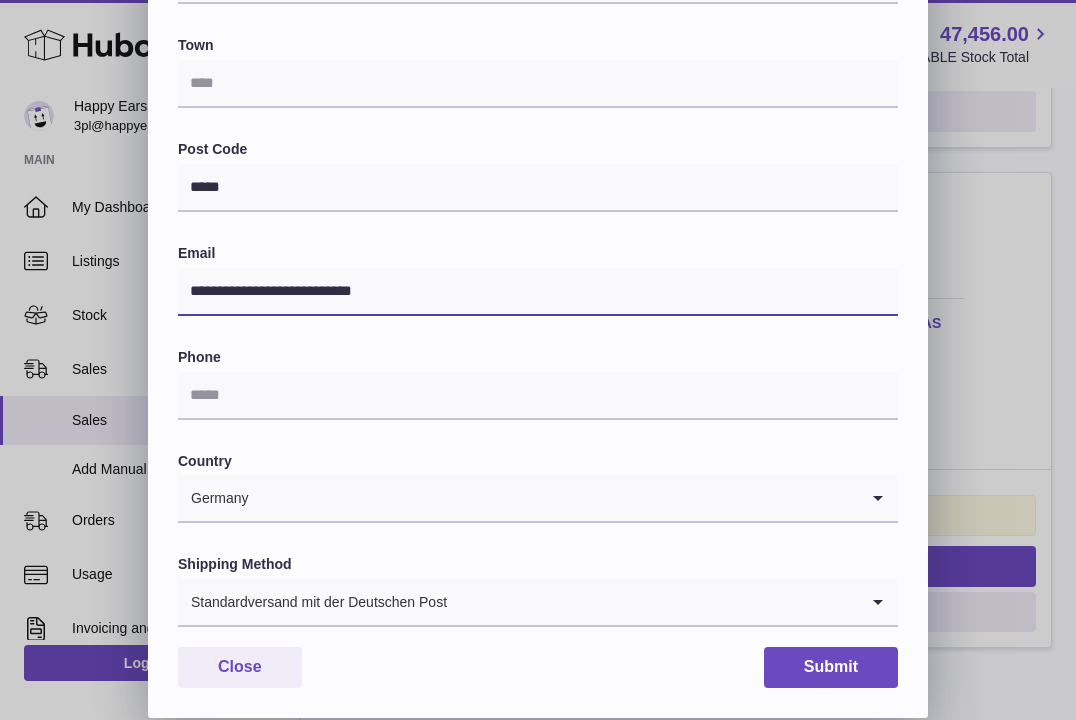 drag, startPoint x: 405, startPoint y: 292, endPoint x: 170, endPoint y: 296, distance: 235.03404 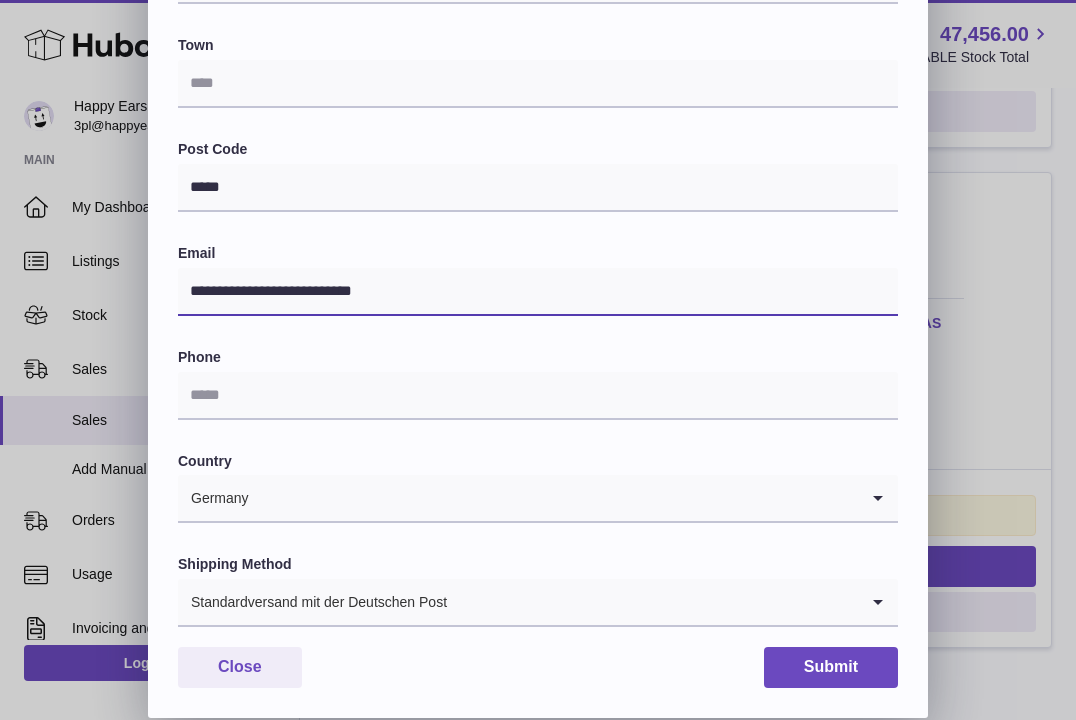 click on "Name   [NAME]
Address line 1   [ADDRESS]
Address line 2
Address line 3   [ADDRESS]
Town
Post Code   [POSTAL_CODE]
Email   [EMAIL]
Phone
Country
[COUNTRY]
Loading...
Shipping Method
Standardversand mit der Deutschen Post
Loading...
Close
Submit" at bounding box center [538, 169] 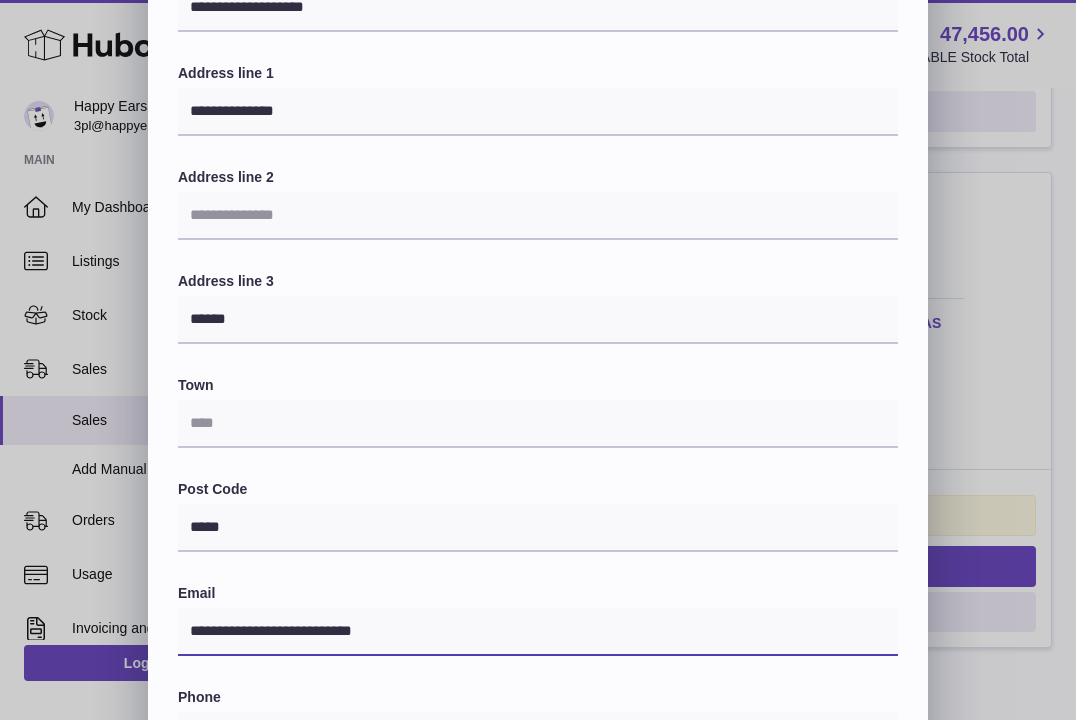 scroll, scrollTop: 0, scrollLeft: 0, axis: both 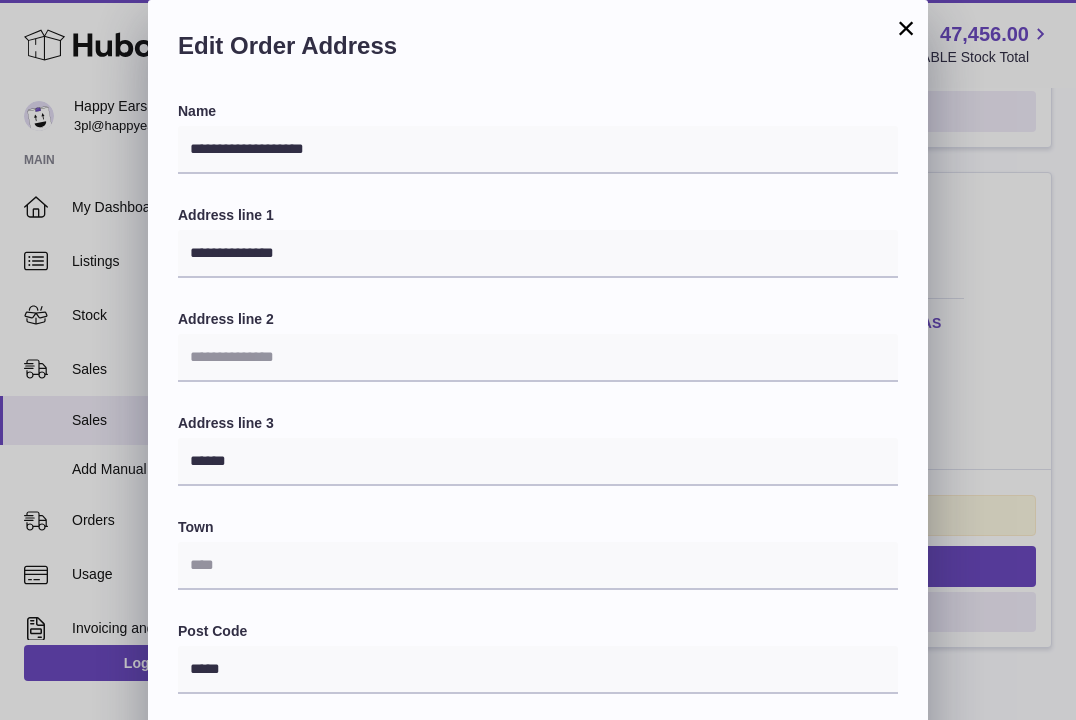 click on "×" at bounding box center (906, 28) 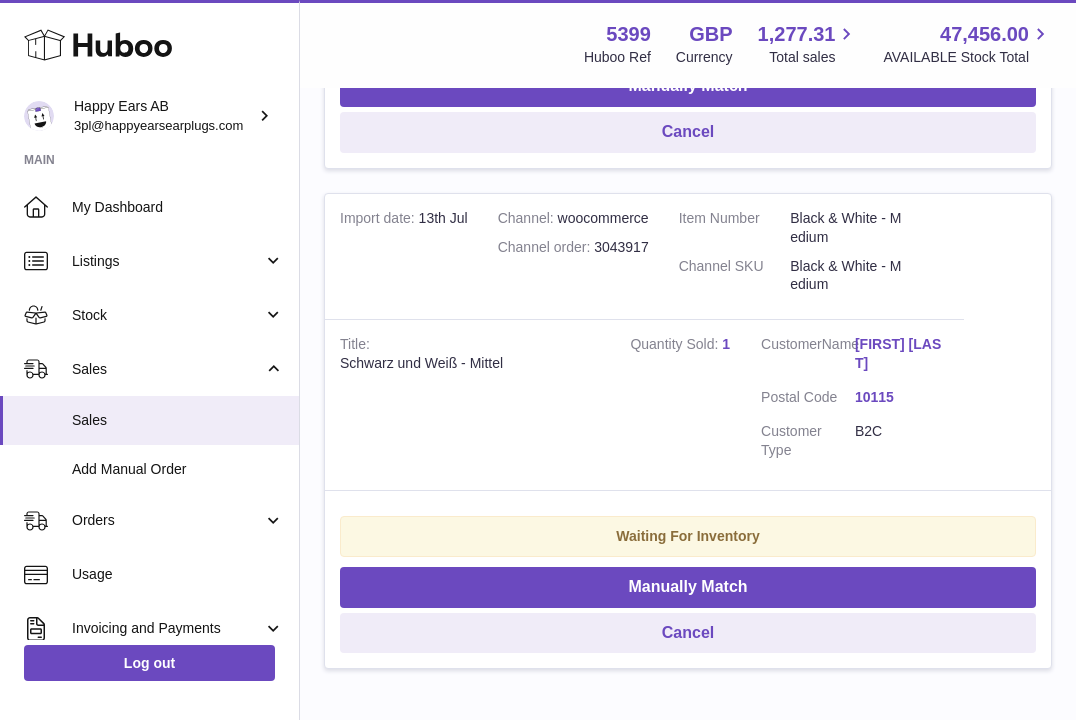 scroll, scrollTop: 1915, scrollLeft: 0, axis: vertical 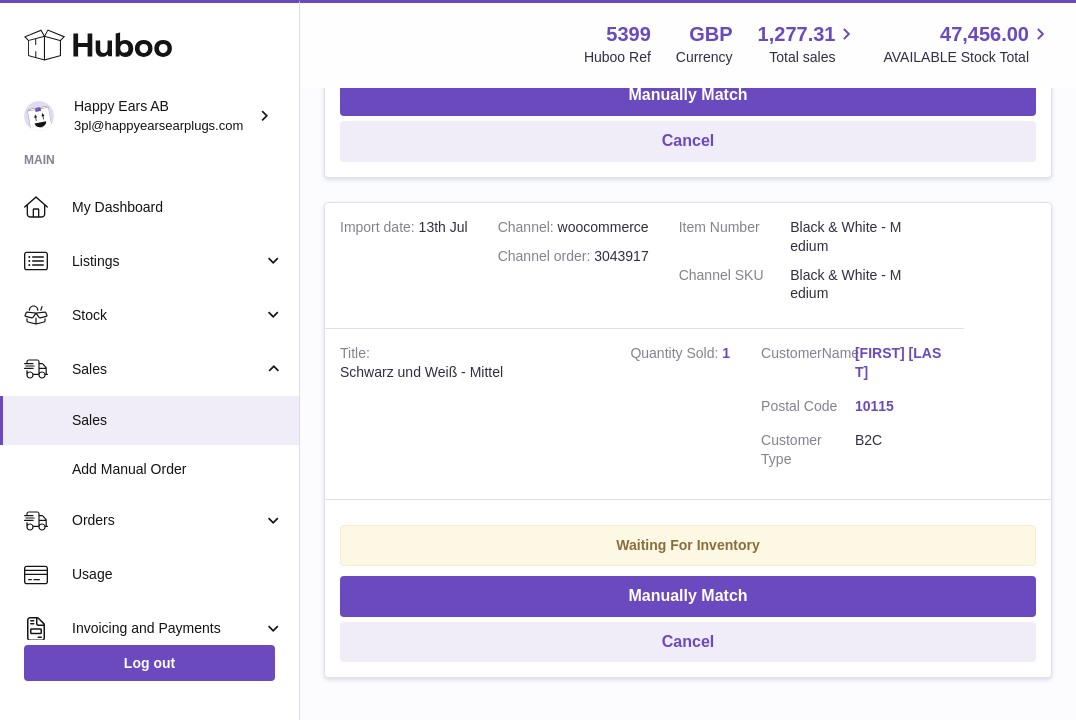 click on "[FIRST] [LAST]" at bounding box center (902, 363) 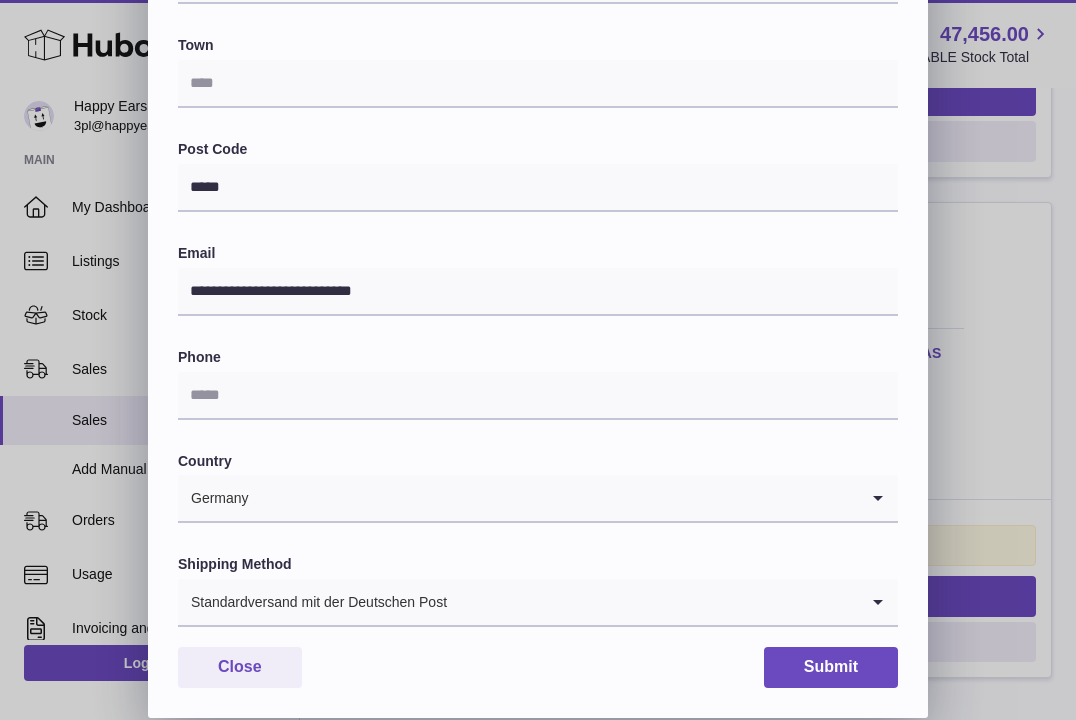 scroll, scrollTop: 0, scrollLeft: 0, axis: both 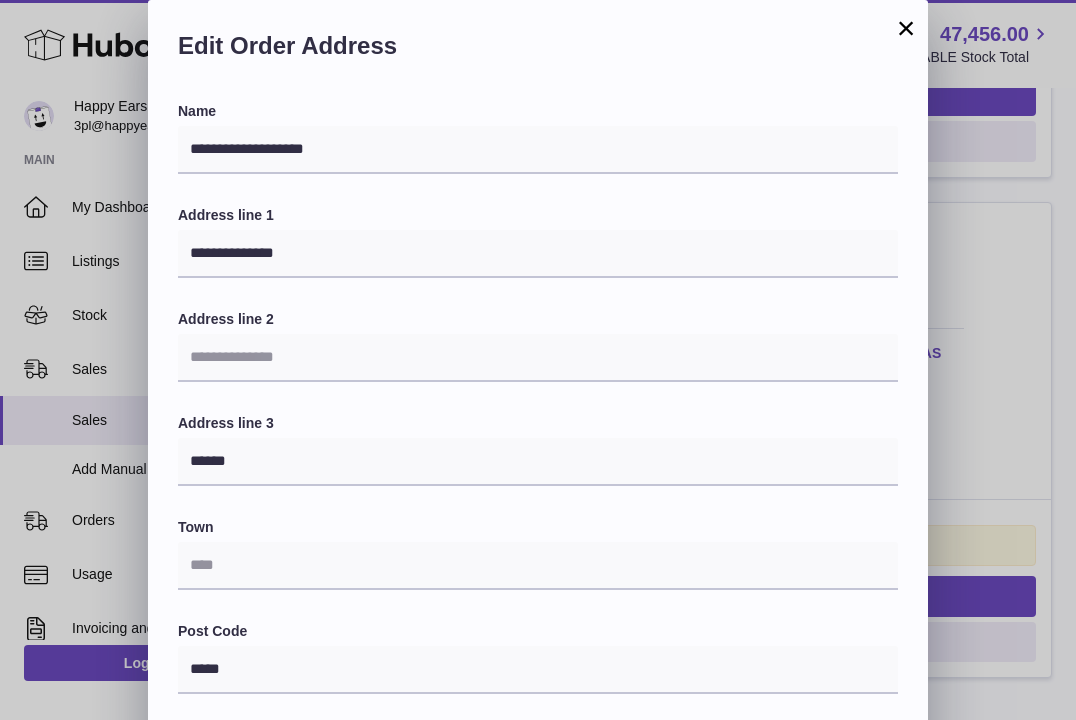 click on "×" at bounding box center [906, 28] 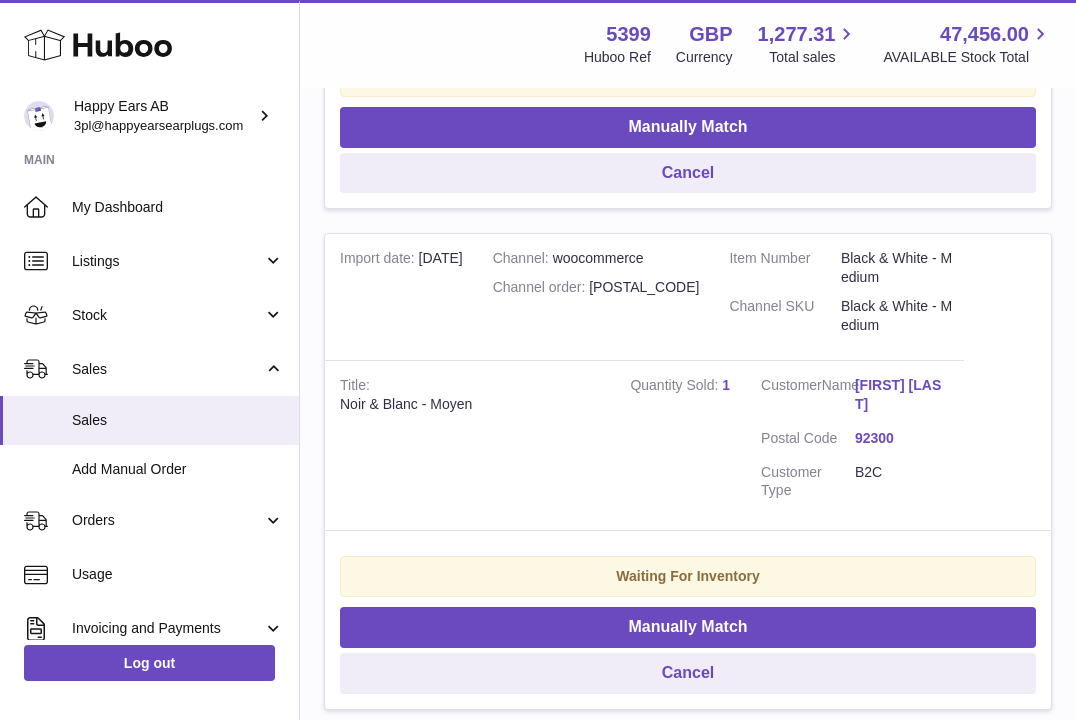 scroll, scrollTop: 1380, scrollLeft: 0, axis: vertical 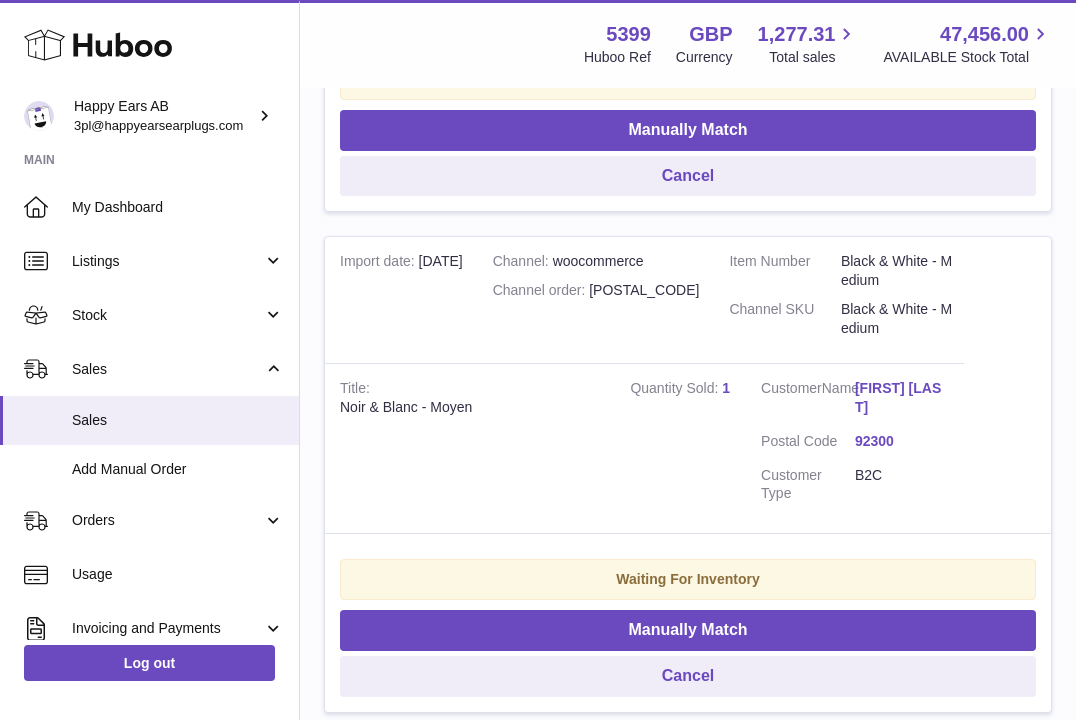 click on "[FIRST] [LAST]" at bounding box center [902, 398] 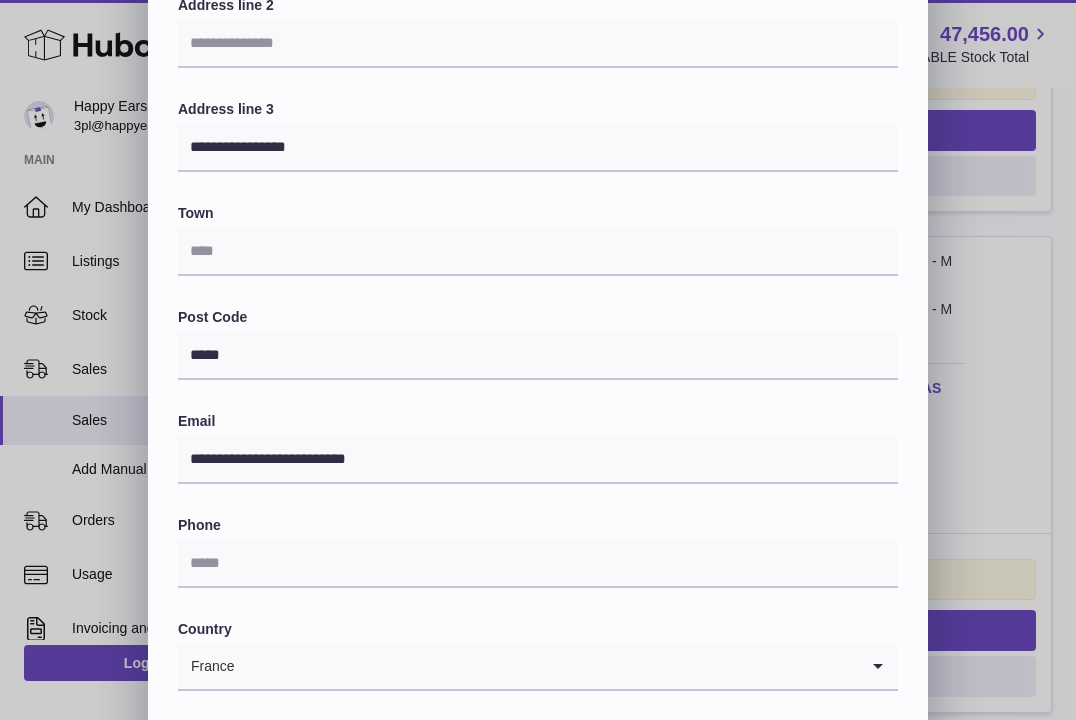 scroll, scrollTop: 0, scrollLeft: 0, axis: both 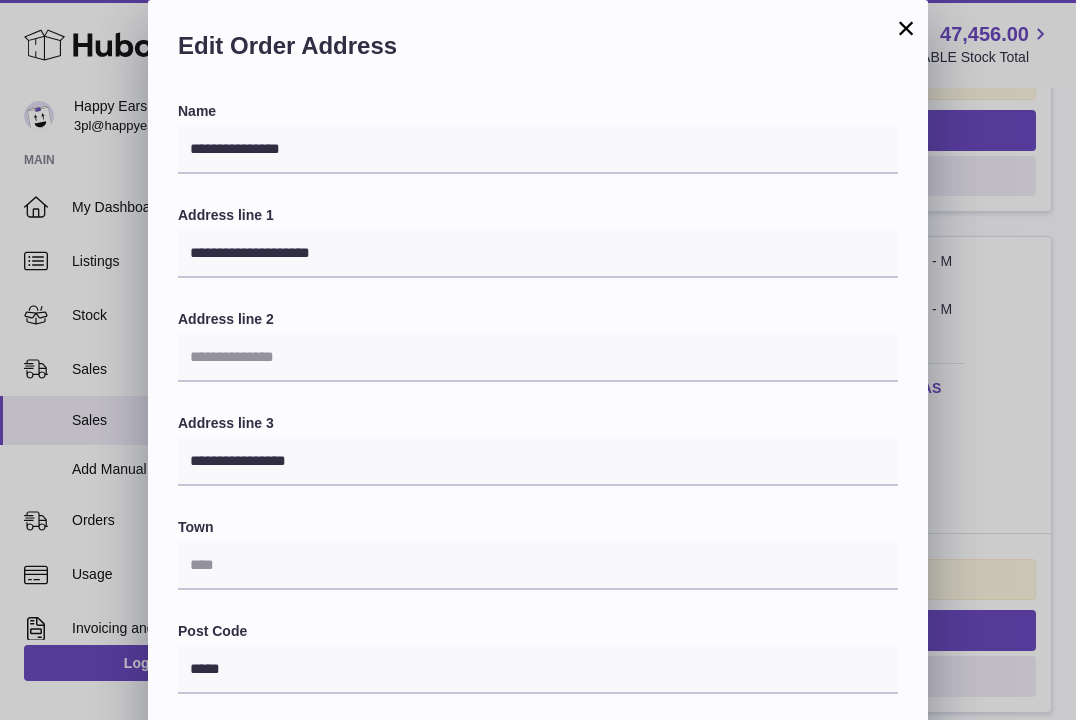 click on "×" at bounding box center [906, 28] 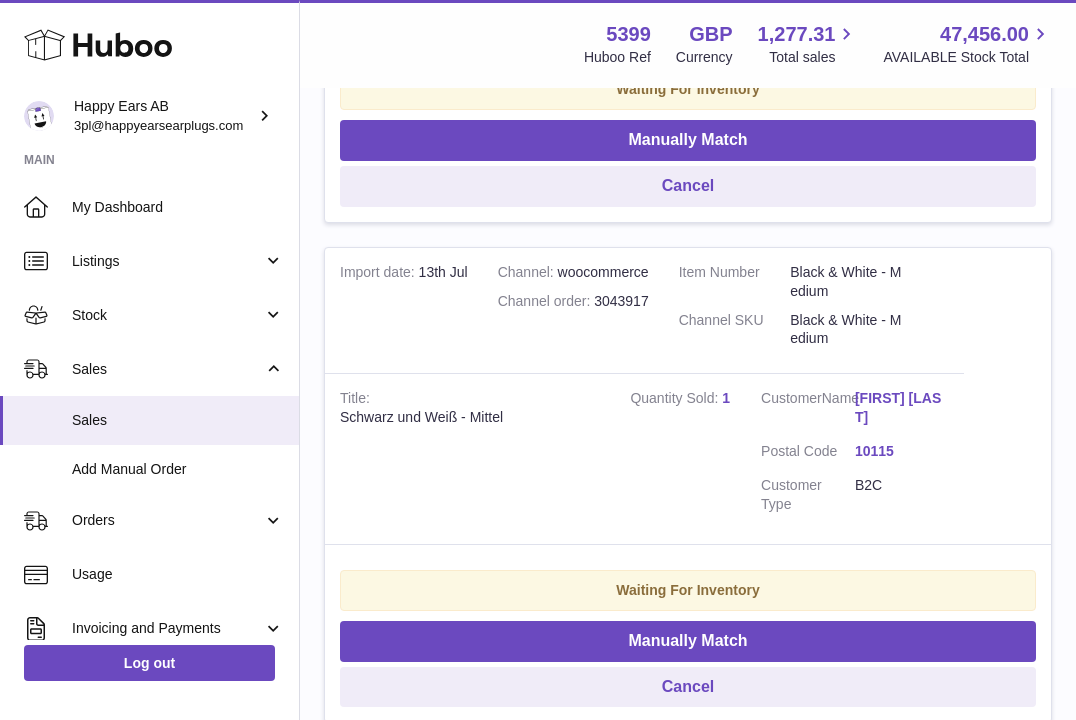scroll, scrollTop: 1777, scrollLeft: 0, axis: vertical 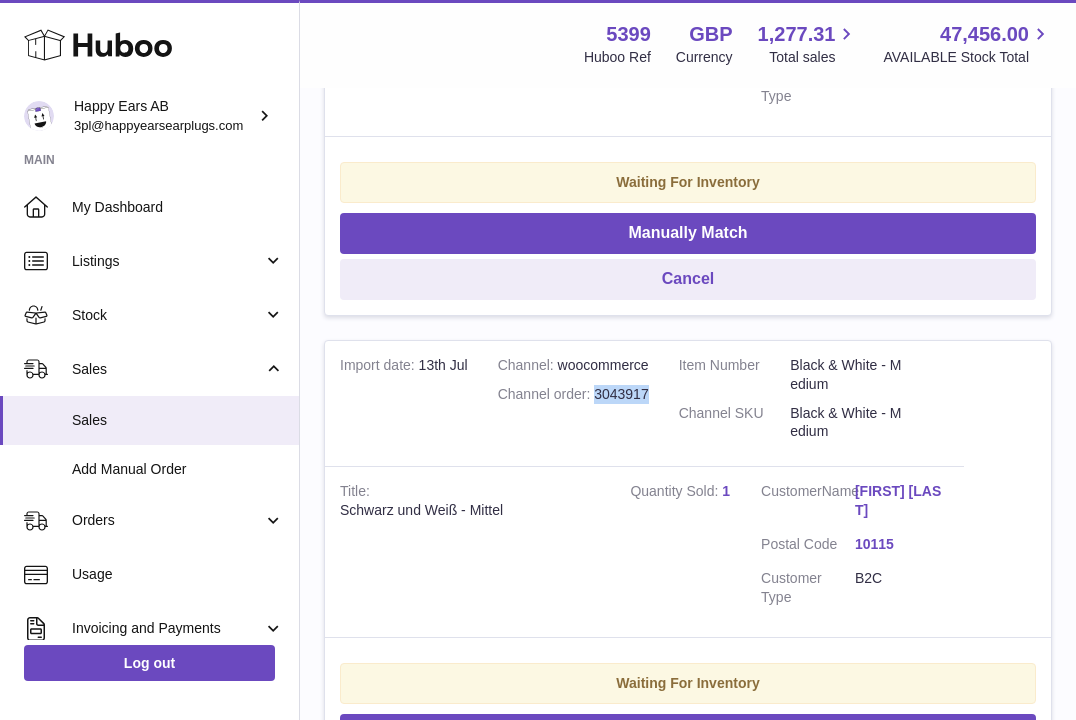 drag, startPoint x: 651, startPoint y: 372, endPoint x: 594, endPoint y: 376, distance: 57.14018 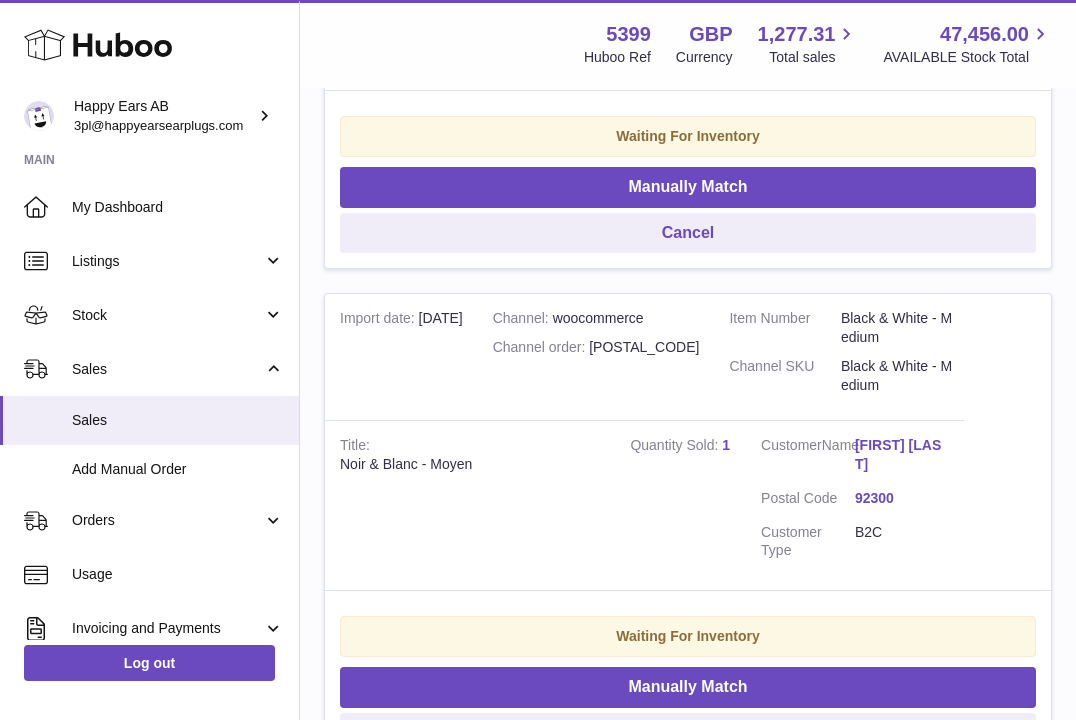 scroll, scrollTop: 1301, scrollLeft: 0, axis: vertical 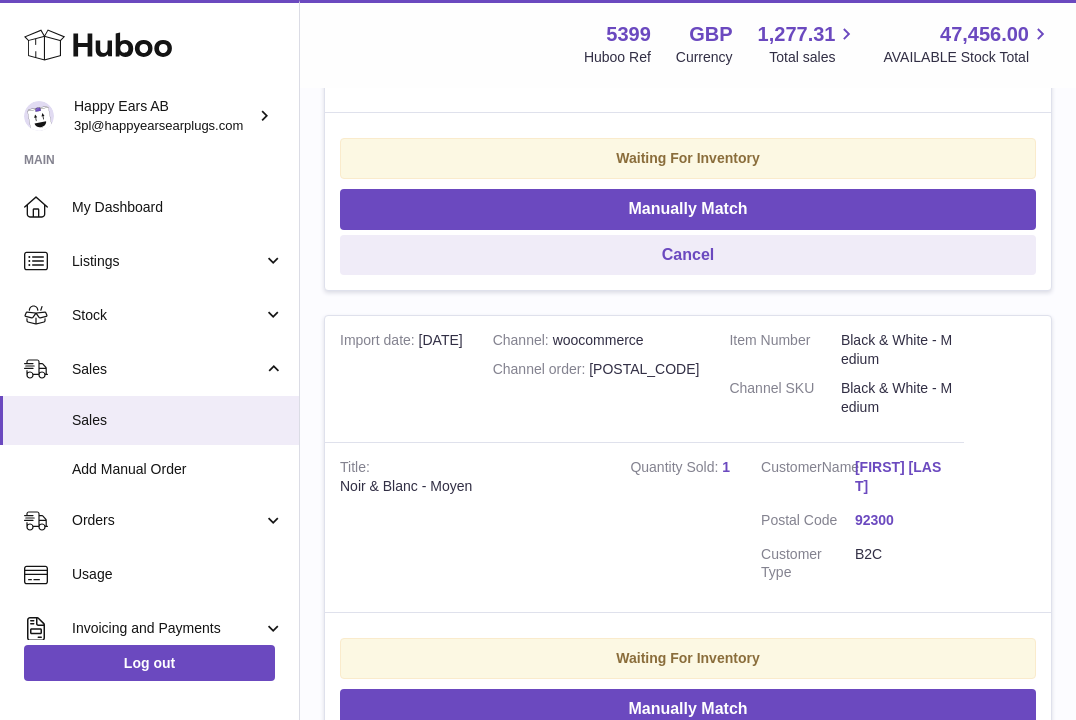 click on "[FIRST] [LAST]" at bounding box center (902, 477) 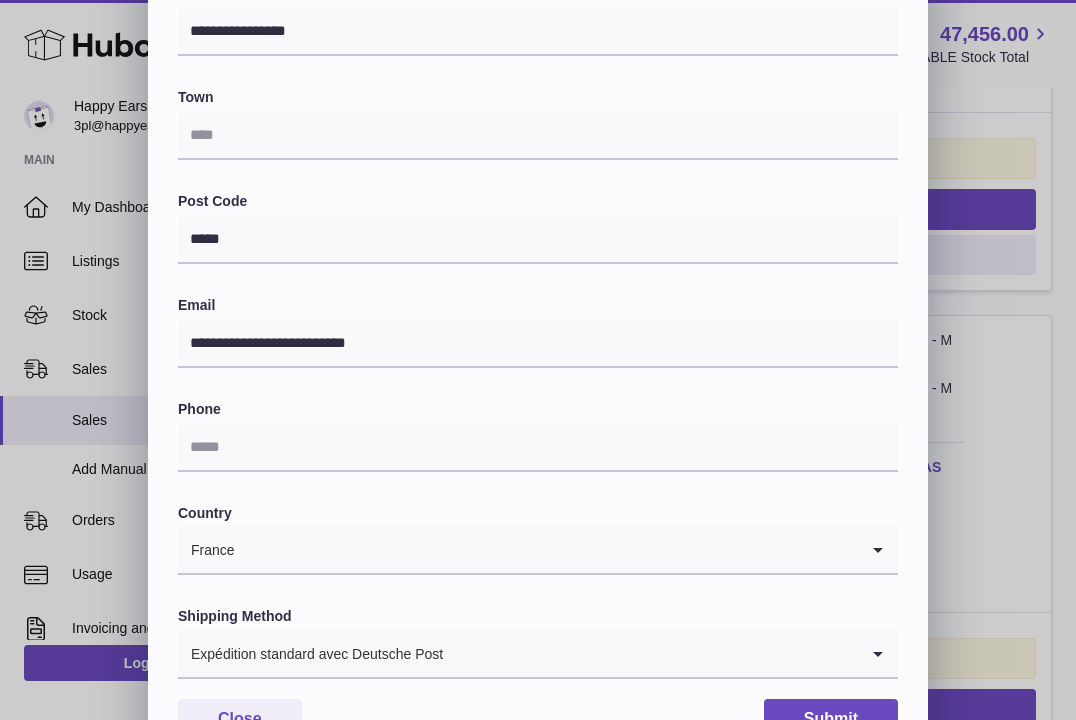 scroll, scrollTop: 438, scrollLeft: 0, axis: vertical 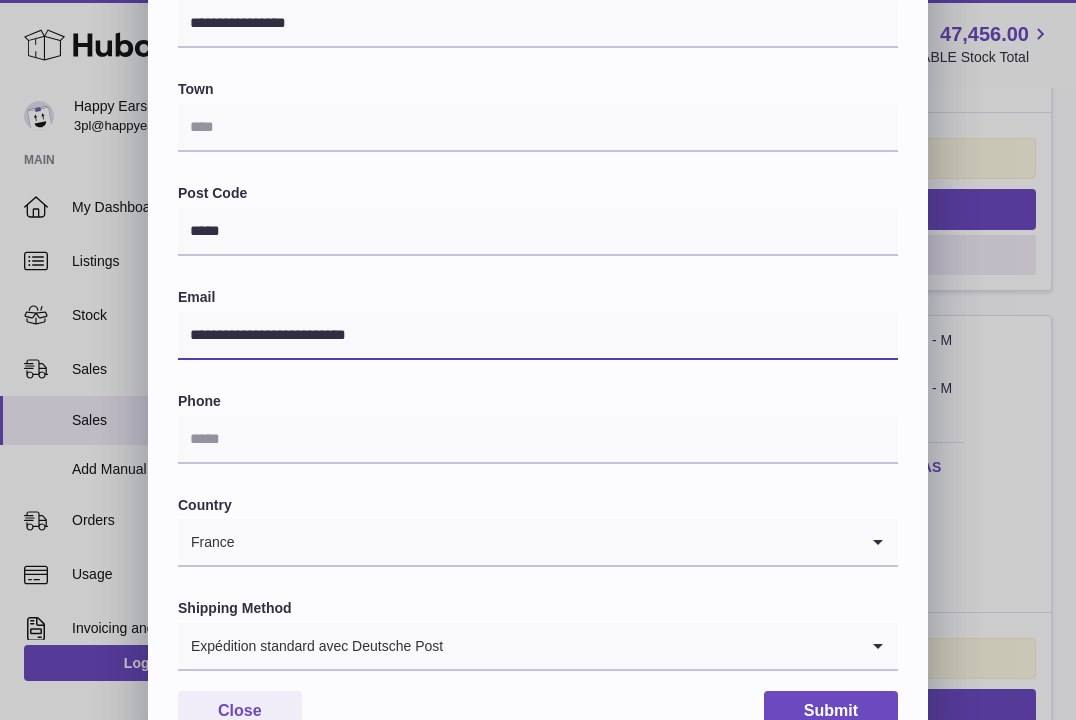 drag, startPoint x: 402, startPoint y: 334, endPoint x: 170, endPoint y: 336, distance: 232.00862 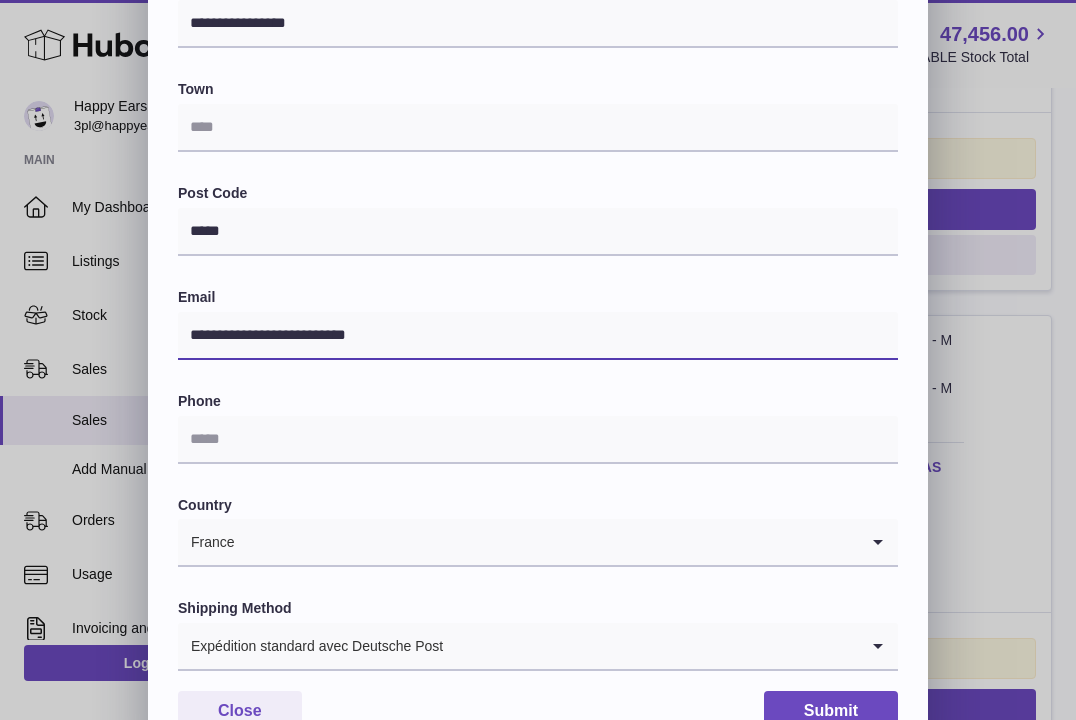 click on "Name   [NAME]
Address line 1   [ADDRESS]
Address line 2
Address line 3   [ADDRESS]
Town
Post Code   [POSTAL_CODE]
Email   [EMAIL]
Phone
Country
[COUNTRY]
Loading...
Shipping Method
Expédition standard avec Deutsche Post
Loading...
Close
Submit" at bounding box center (538, 213) 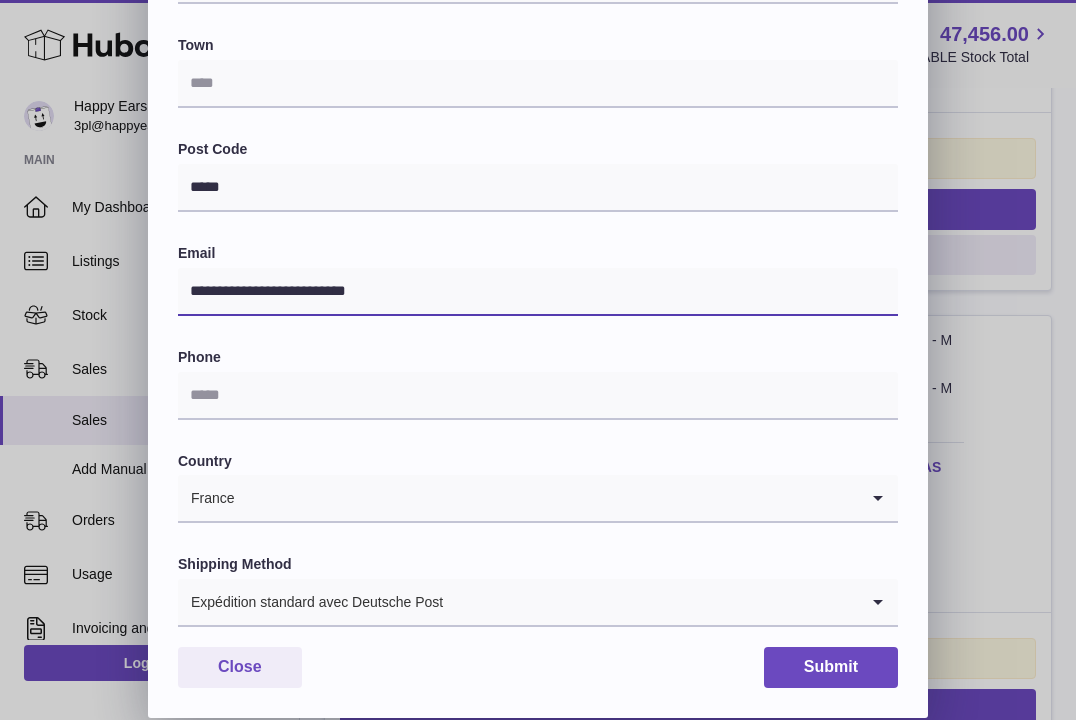 scroll, scrollTop: 0, scrollLeft: 0, axis: both 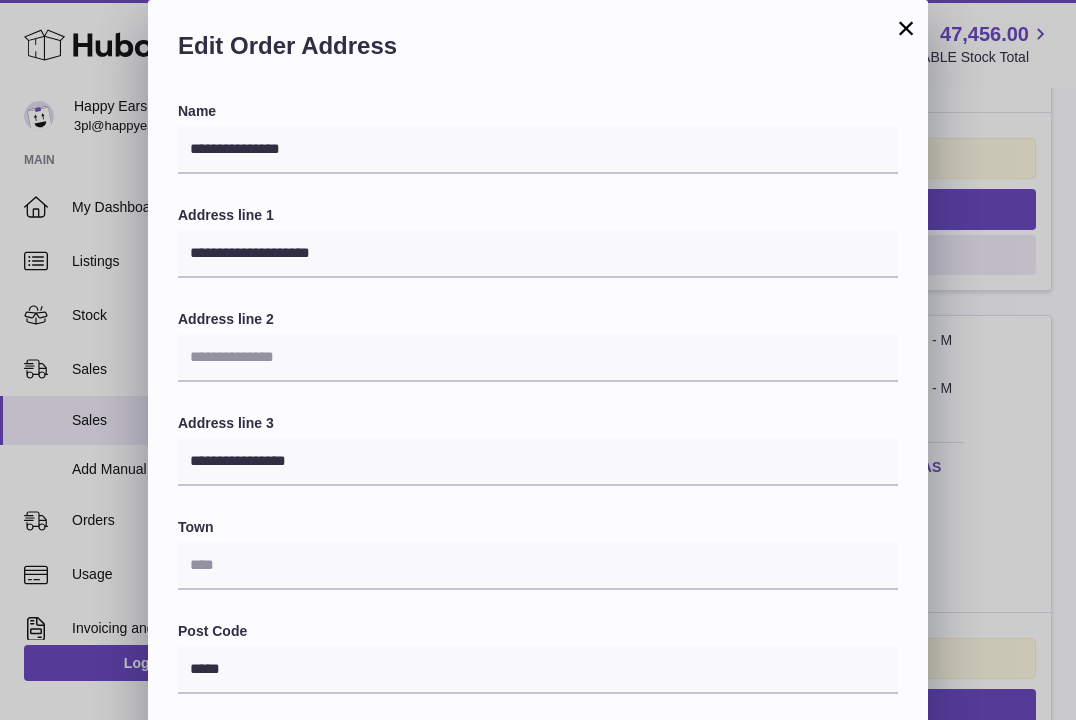 click on "×   Edit Order Address   Name   [NAME]
Address line 1   [ADDRESS]
Address line 2
Address line 3   [ADDRESS]
Town
Post Code   [POSTAL_CODE]
Email   [EMAIL]
Phone
Country
[COUNTRY]
Loading...
Shipping Method
Expédition standard avec Deutsche Post
Loading...
Close
Submit" at bounding box center [538, 600] 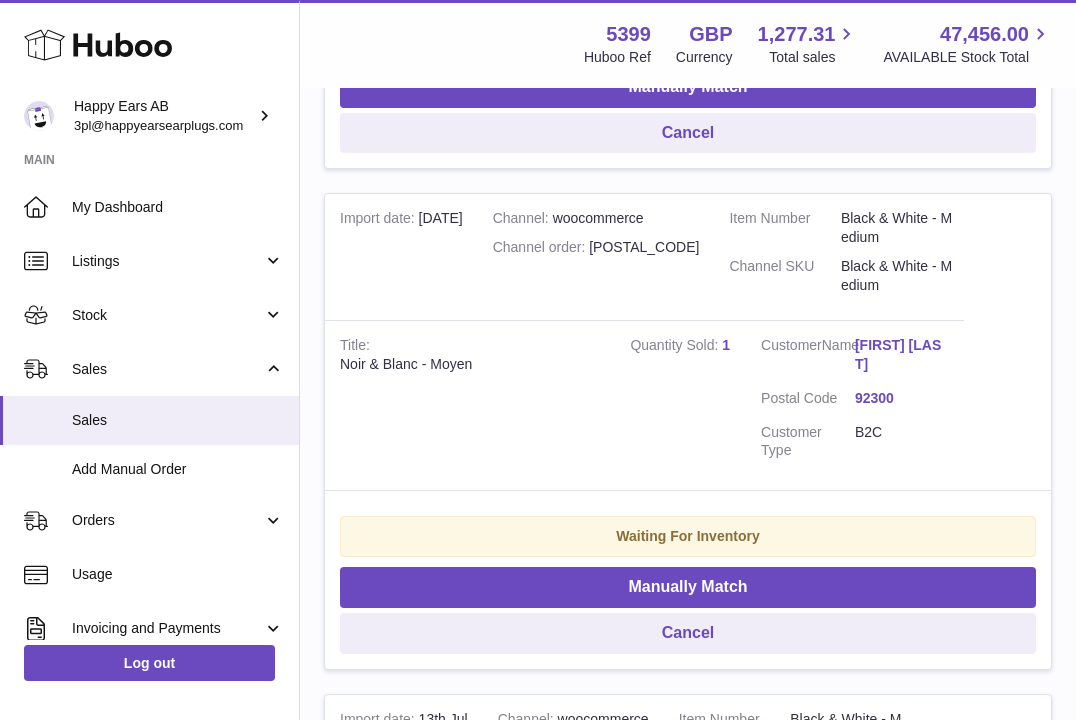 scroll, scrollTop: 1366, scrollLeft: 0, axis: vertical 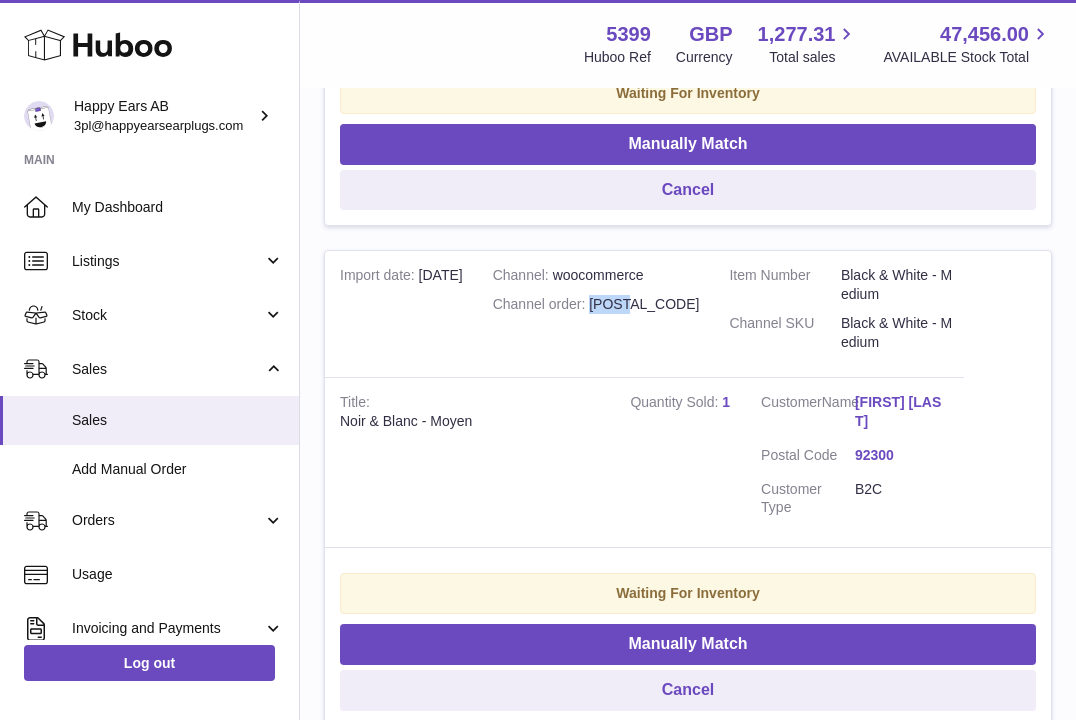drag, startPoint x: 632, startPoint y: 285, endPoint x: 596, endPoint y: 284, distance: 36.013885 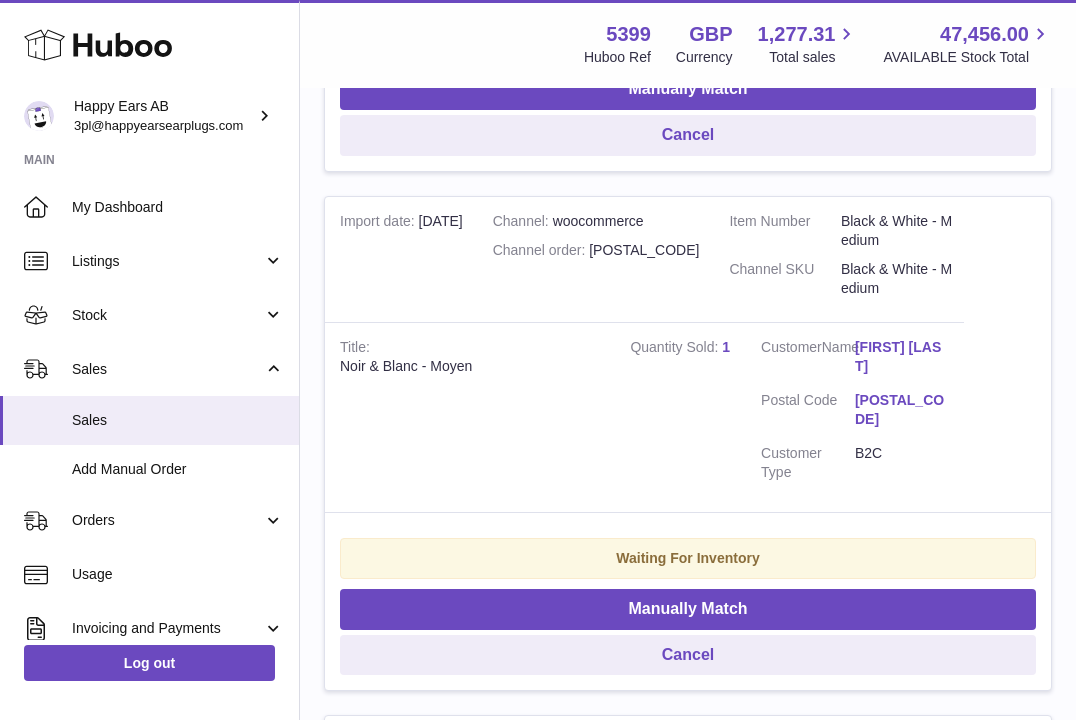 scroll, scrollTop: 885, scrollLeft: 0, axis: vertical 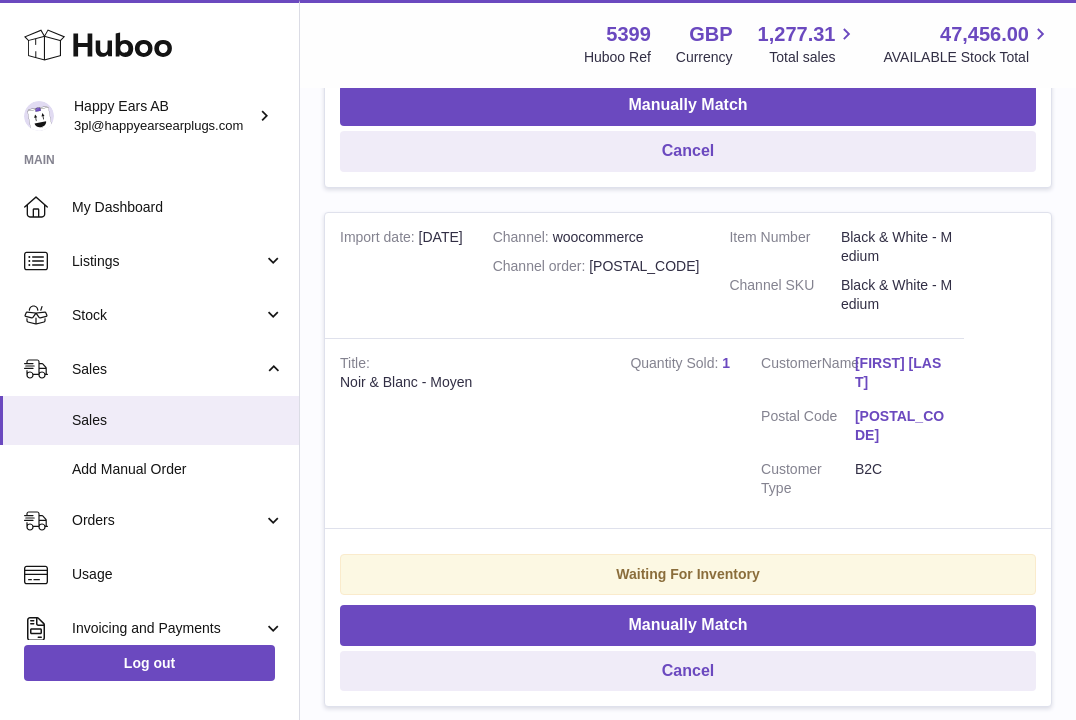 click on "[FIRST] [LAST]" at bounding box center (902, 373) 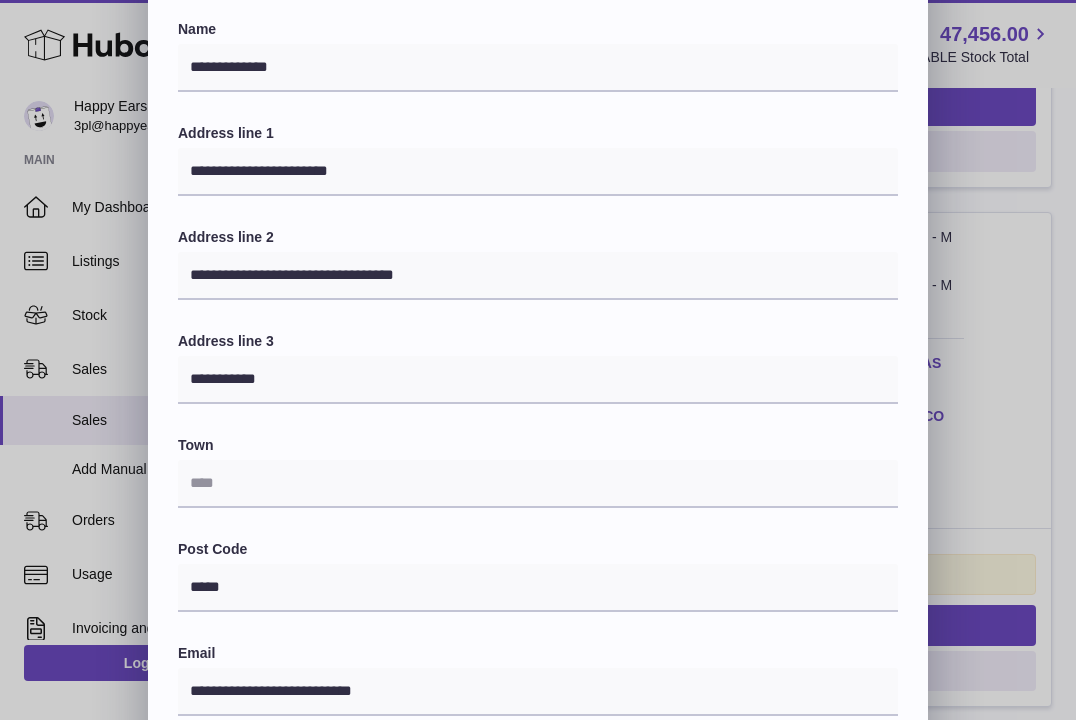 scroll, scrollTop: 330, scrollLeft: 0, axis: vertical 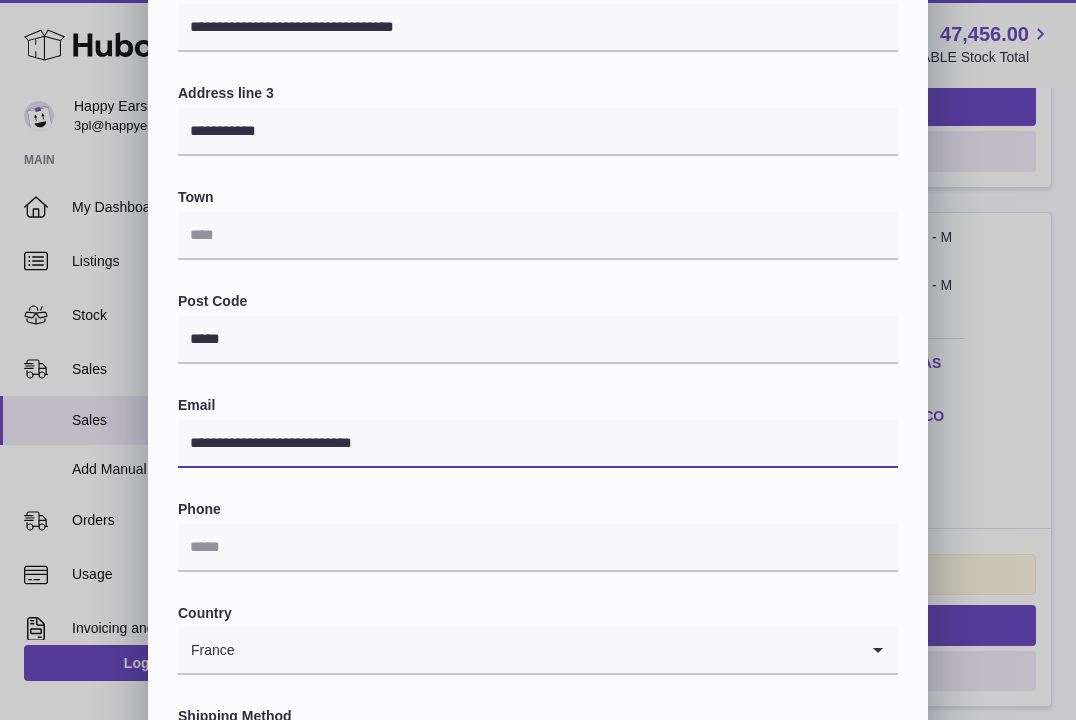 drag, startPoint x: 409, startPoint y: 441, endPoint x: 192, endPoint y: 445, distance: 217.03687 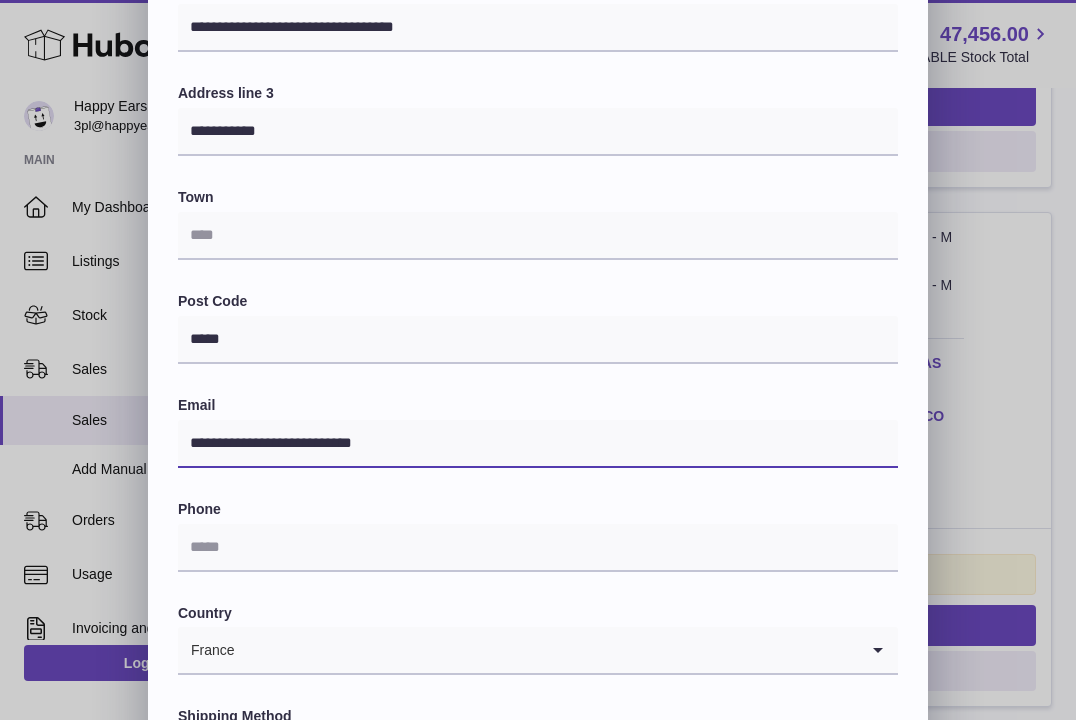 click on "**********" at bounding box center [538, 444] 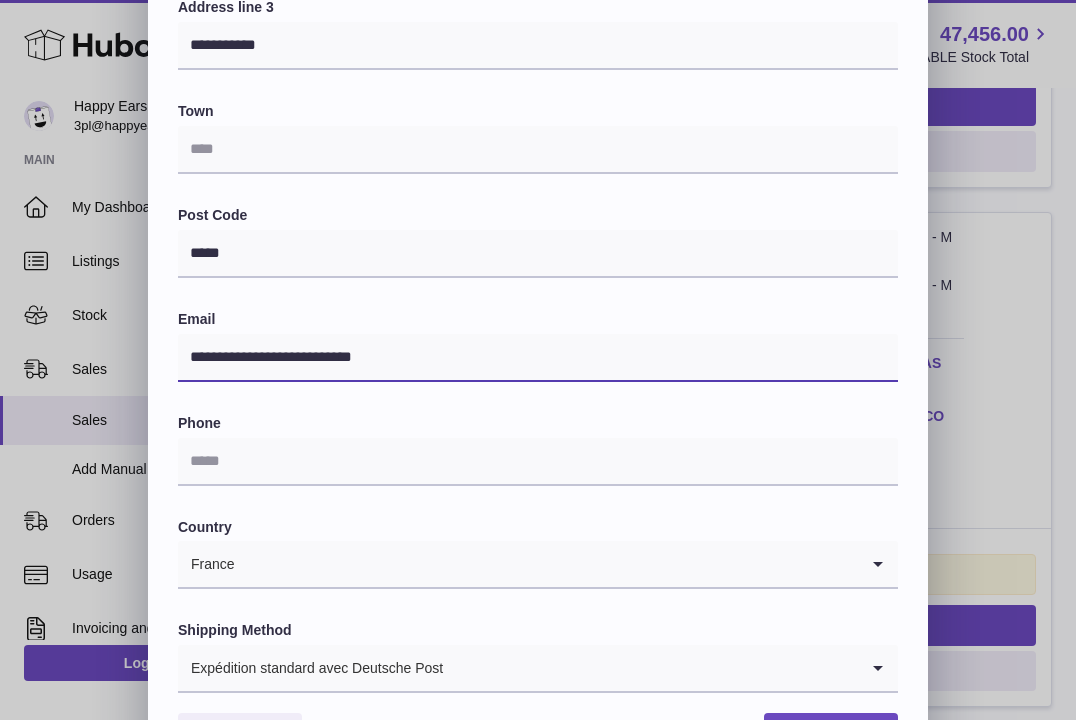 scroll, scrollTop: 482, scrollLeft: 0, axis: vertical 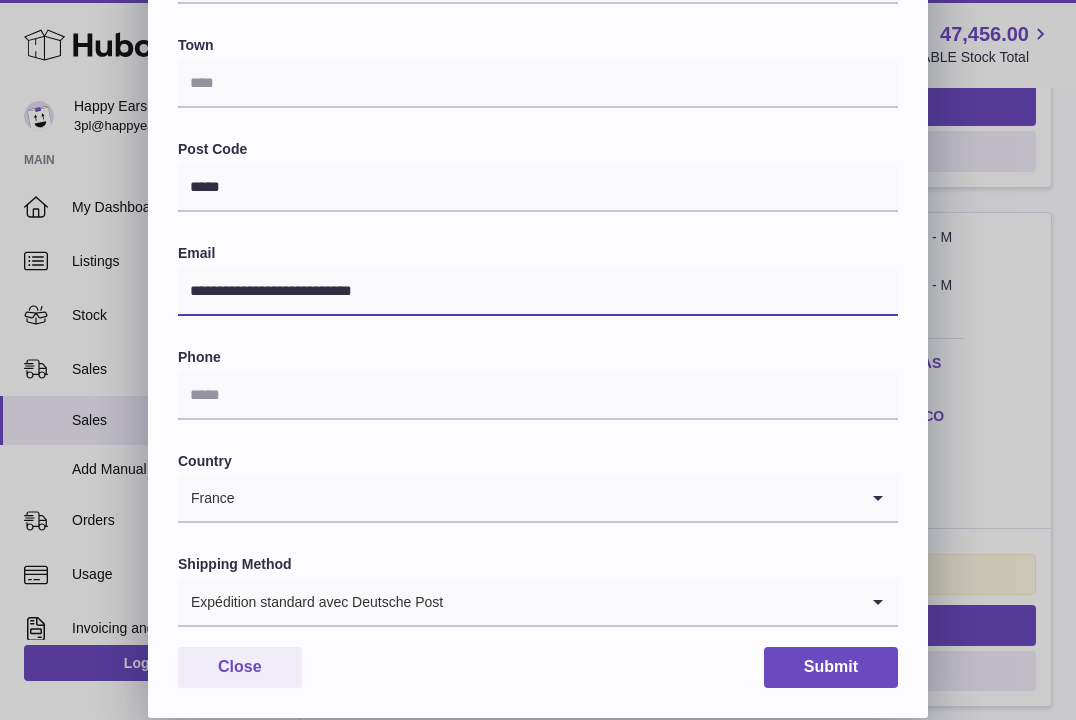 click on "**********" at bounding box center (538, 292) 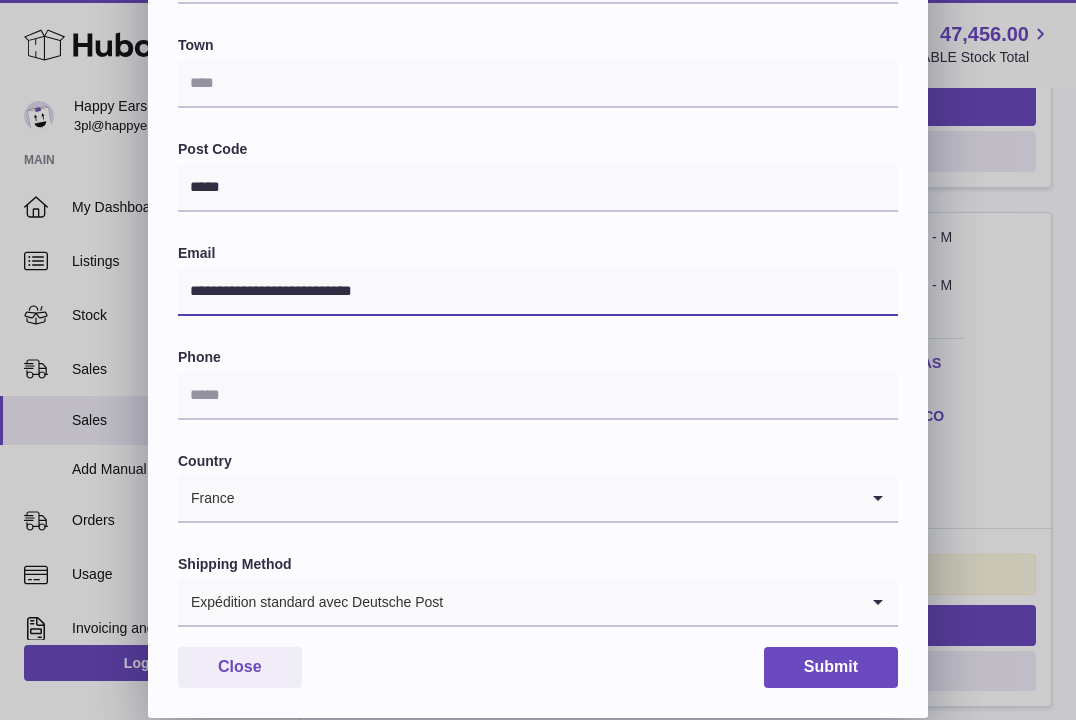 drag, startPoint x: 409, startPoint y: 294, endPoint x: 180, endPoint y: 293, distance: 229.00218 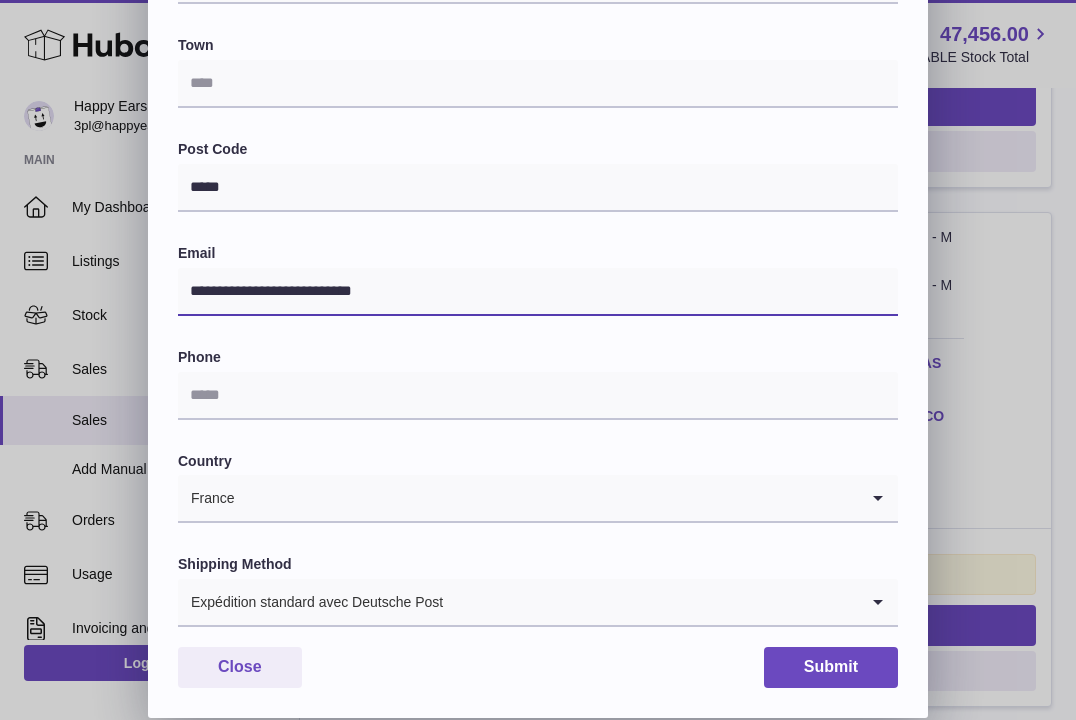 click on "**********" at bounding box center (538, 292) 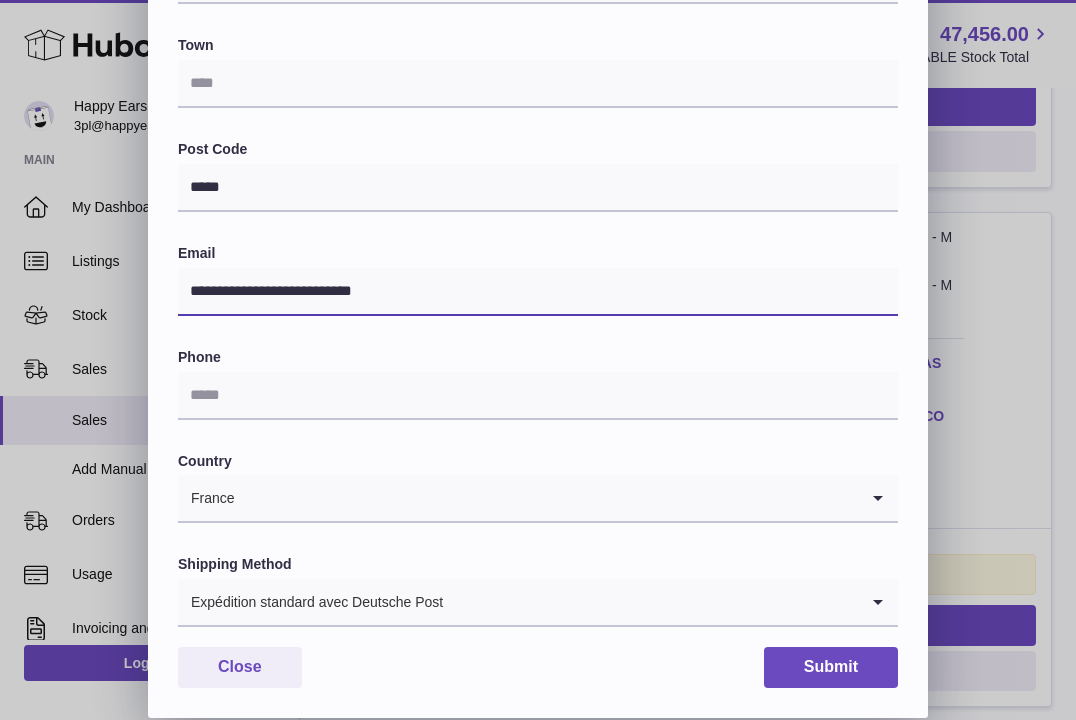 scroll, scrollTop: 0, scrollLeft: 0, axis: both 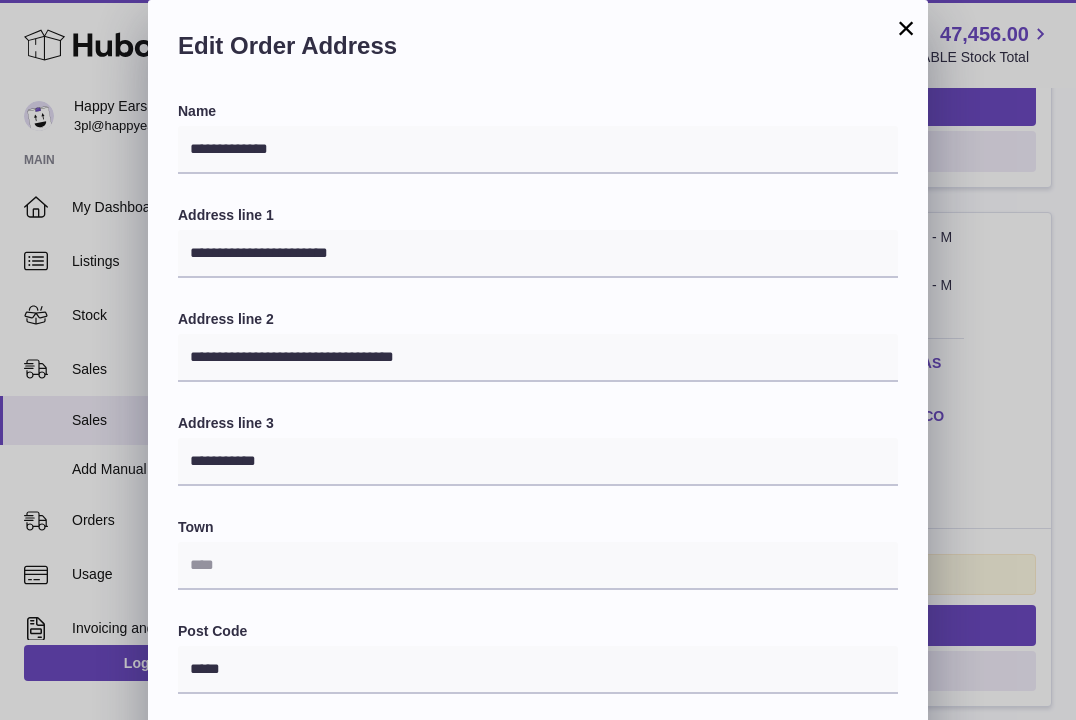 click on "×" at bounding box center (906, 28) 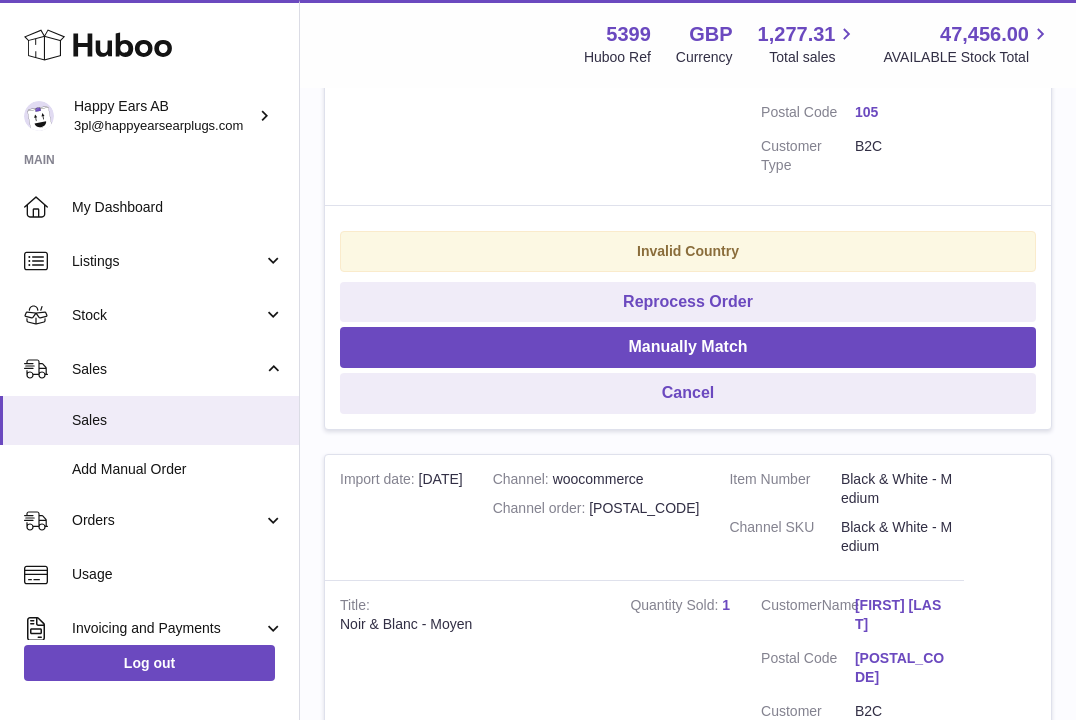 scroll, scrollTop: 627, scrollLeft: 0, axis: vertical 